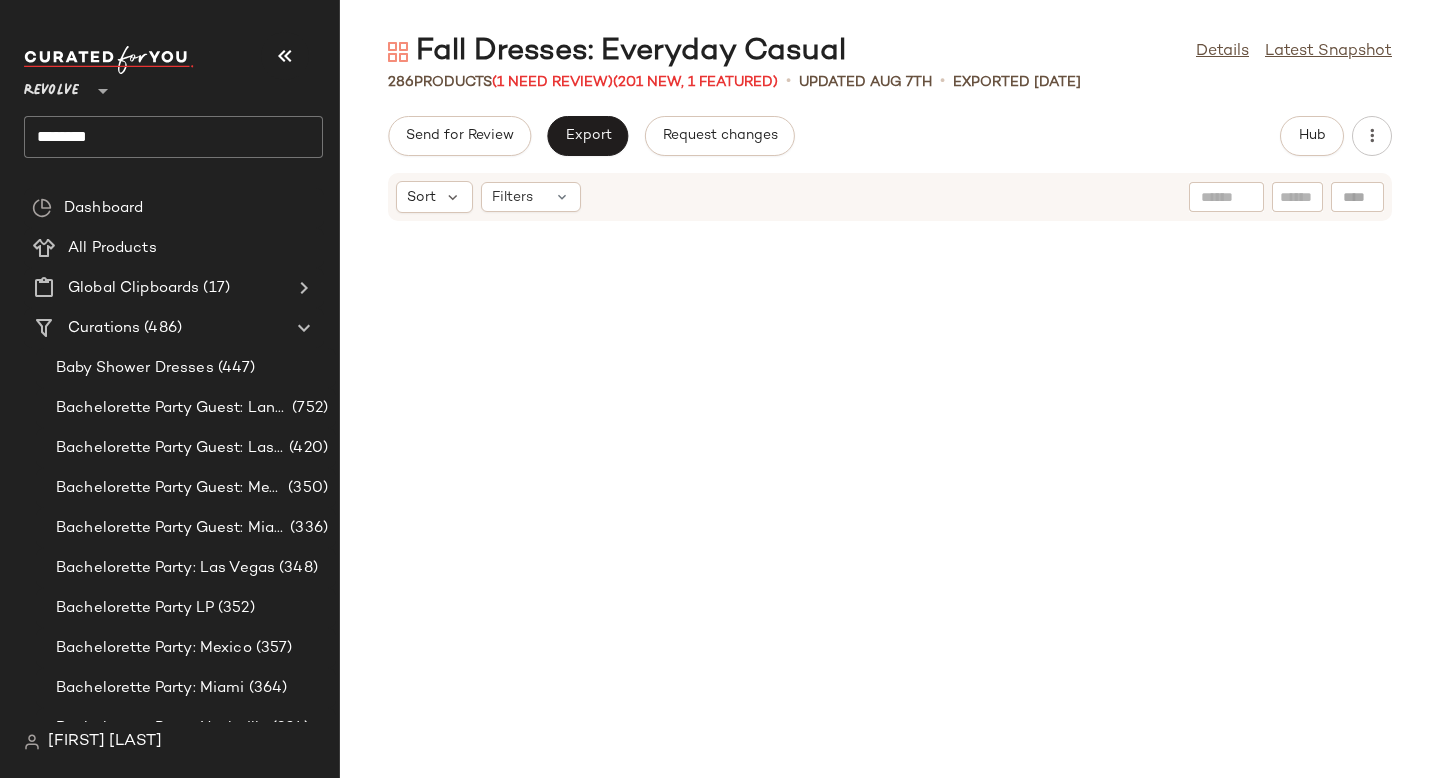 scroll, scrollTop: 0, scrollLeft: 0, axis: both 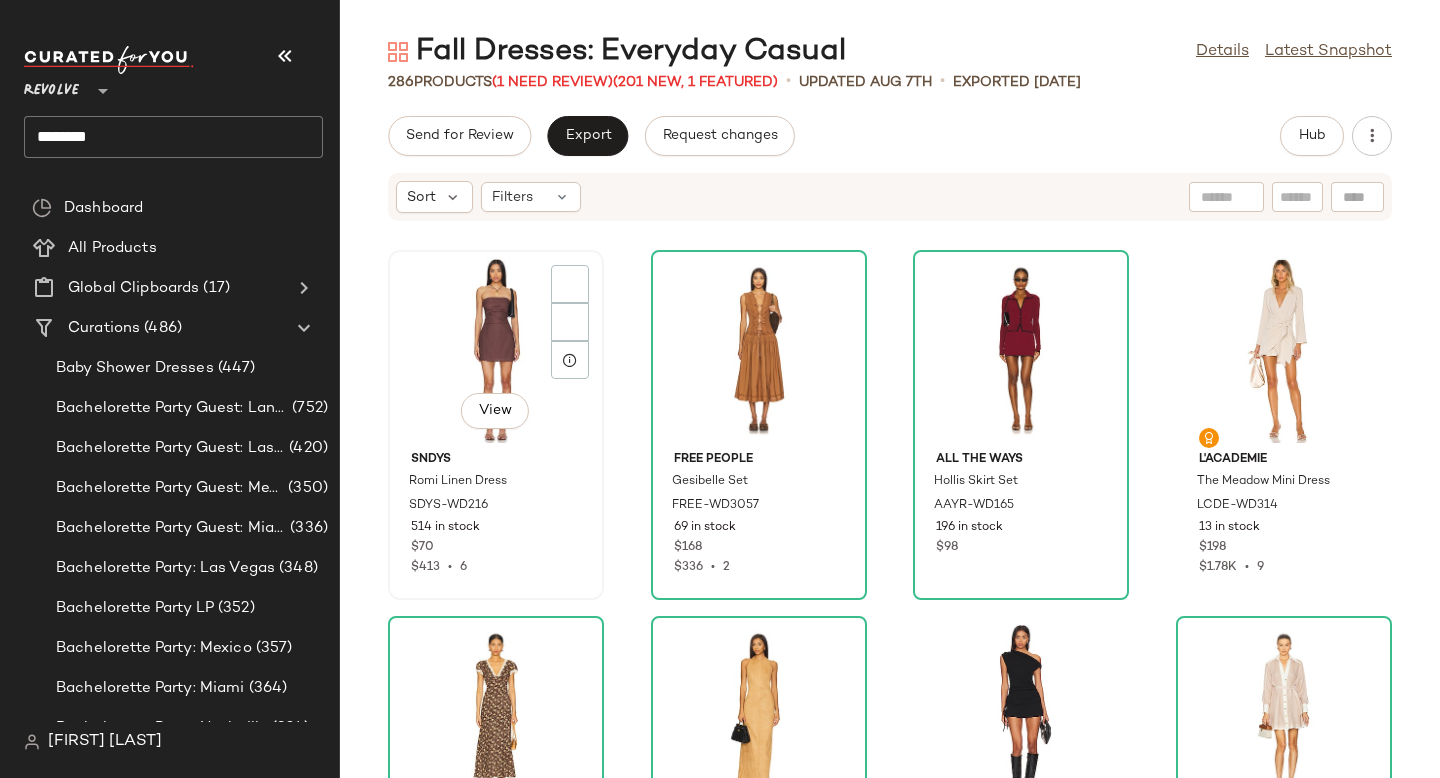click on "View" 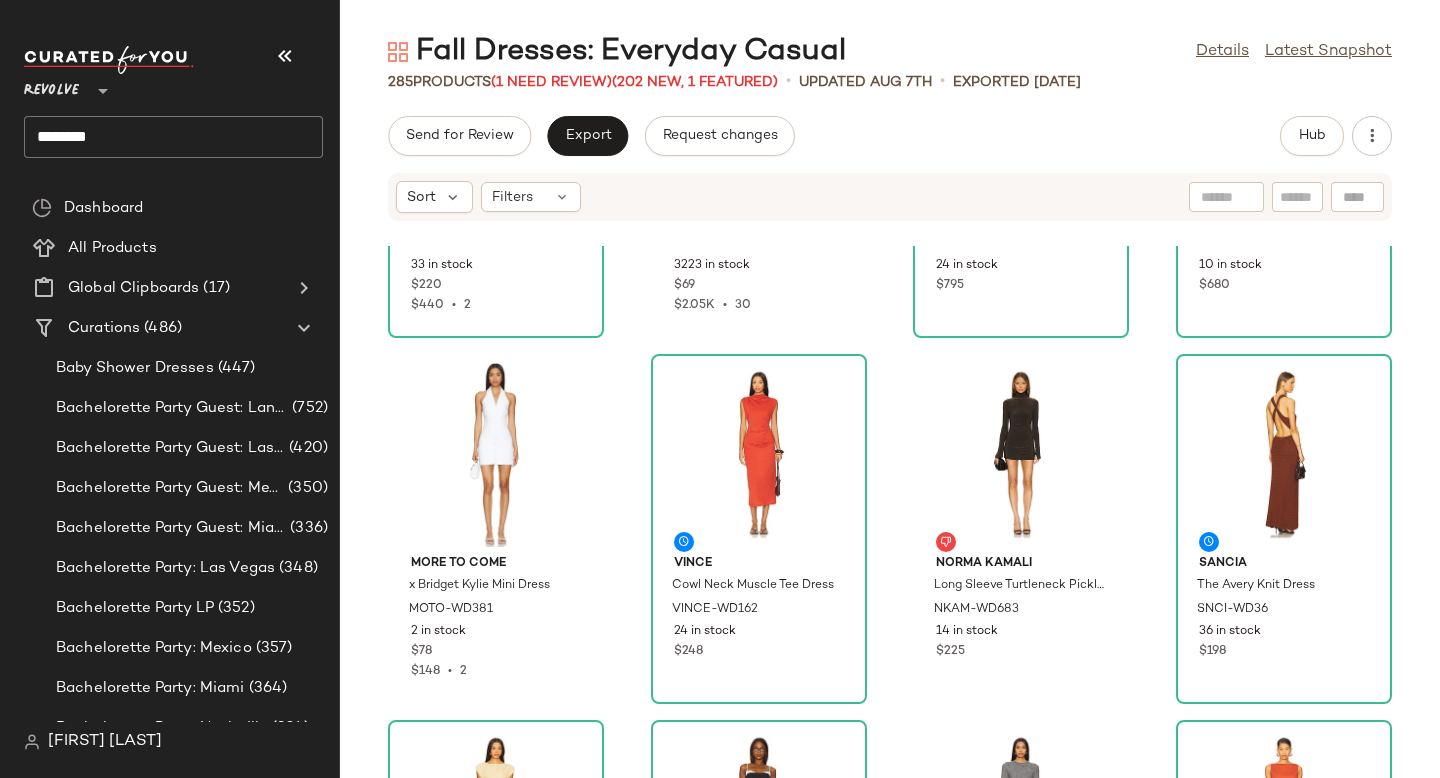 scroll, scrollTop: 722, scrollLeft: 0, axis: vertical 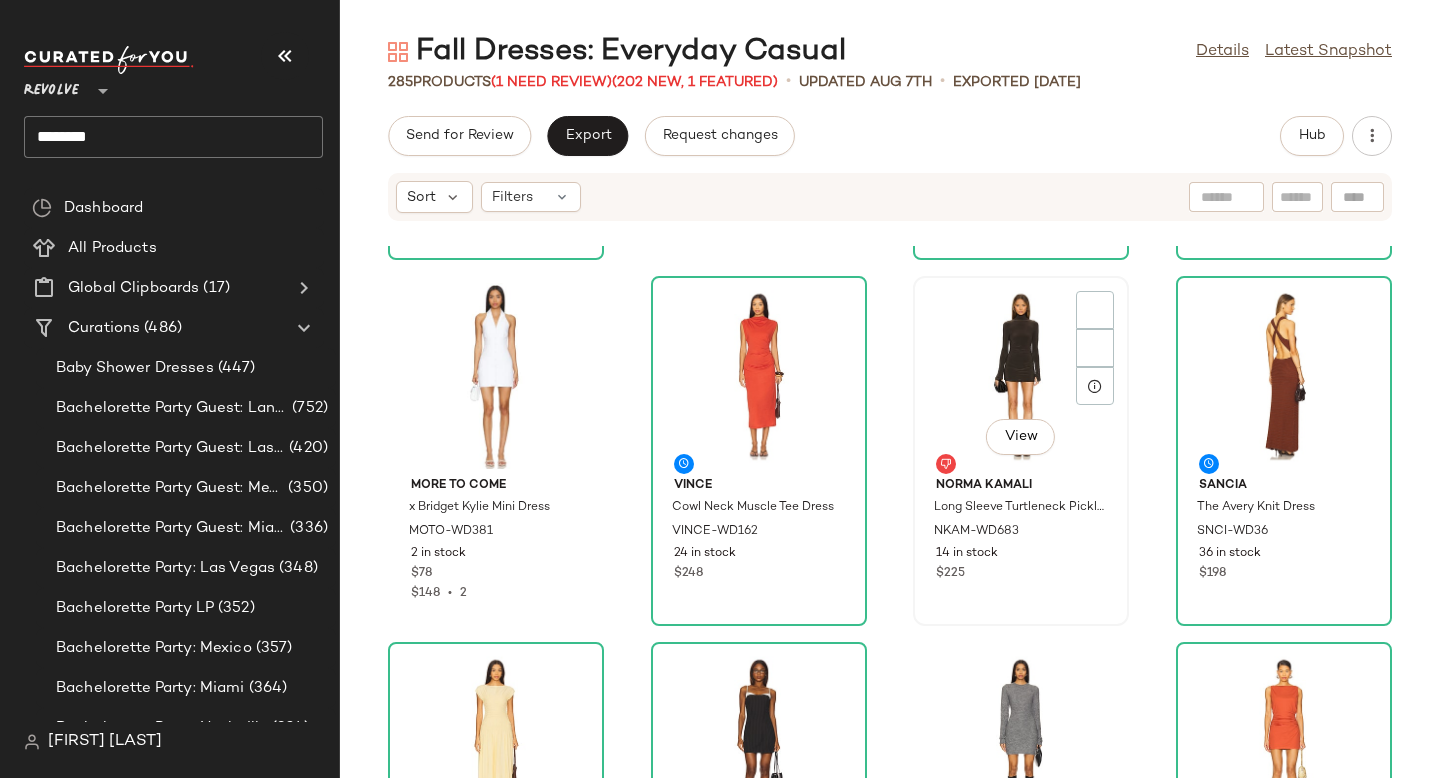 click on "View" 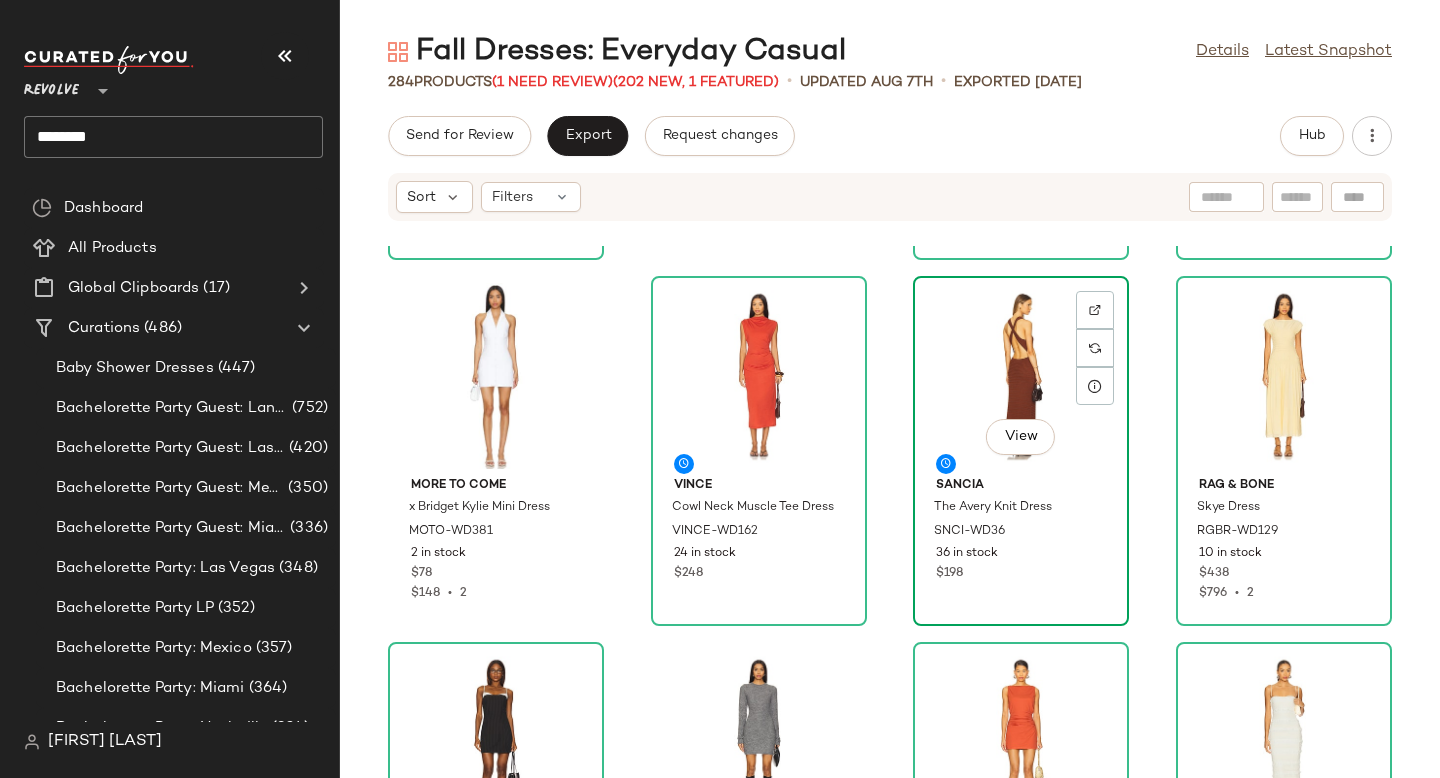 click on "View" 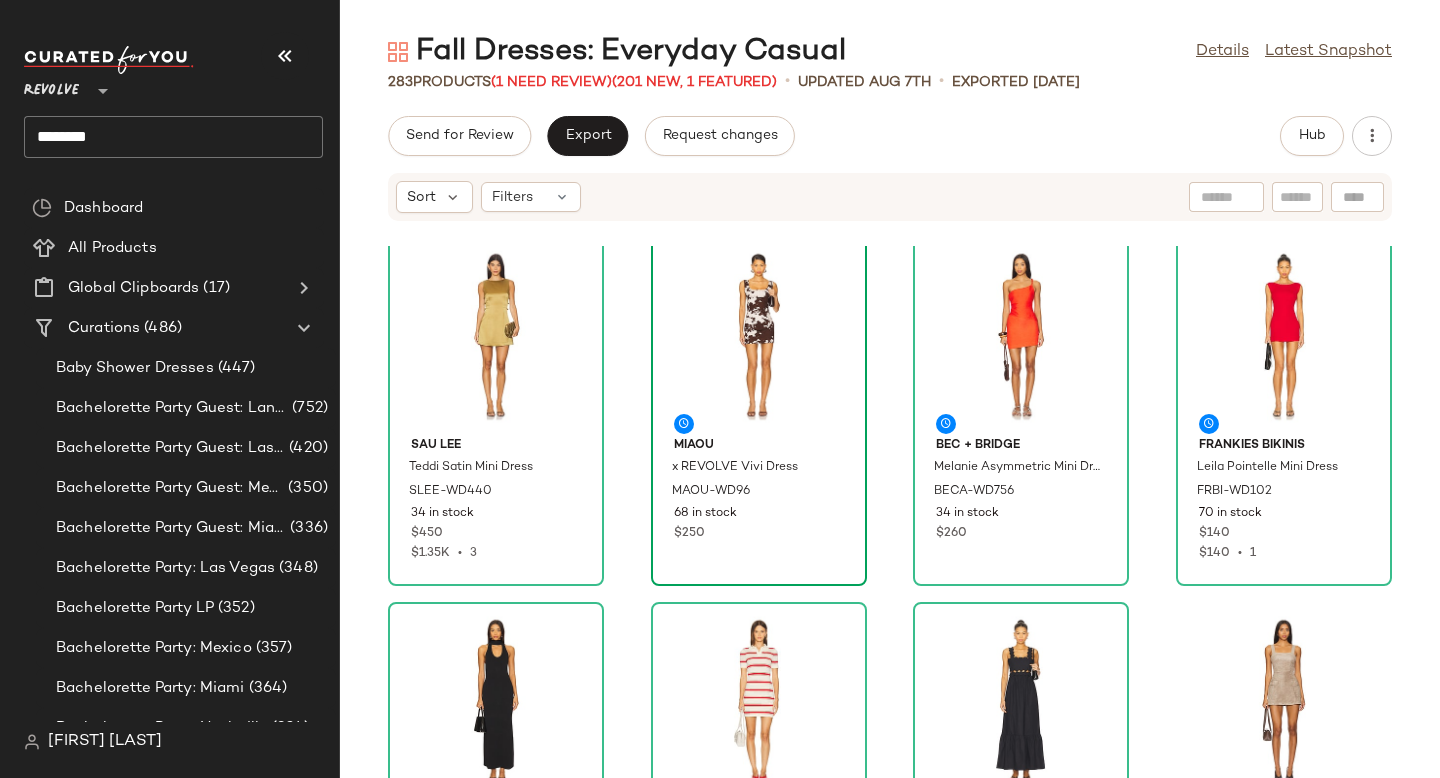 scroll, scrollTop: 3299, scrollLeft: 0, axis: vertical 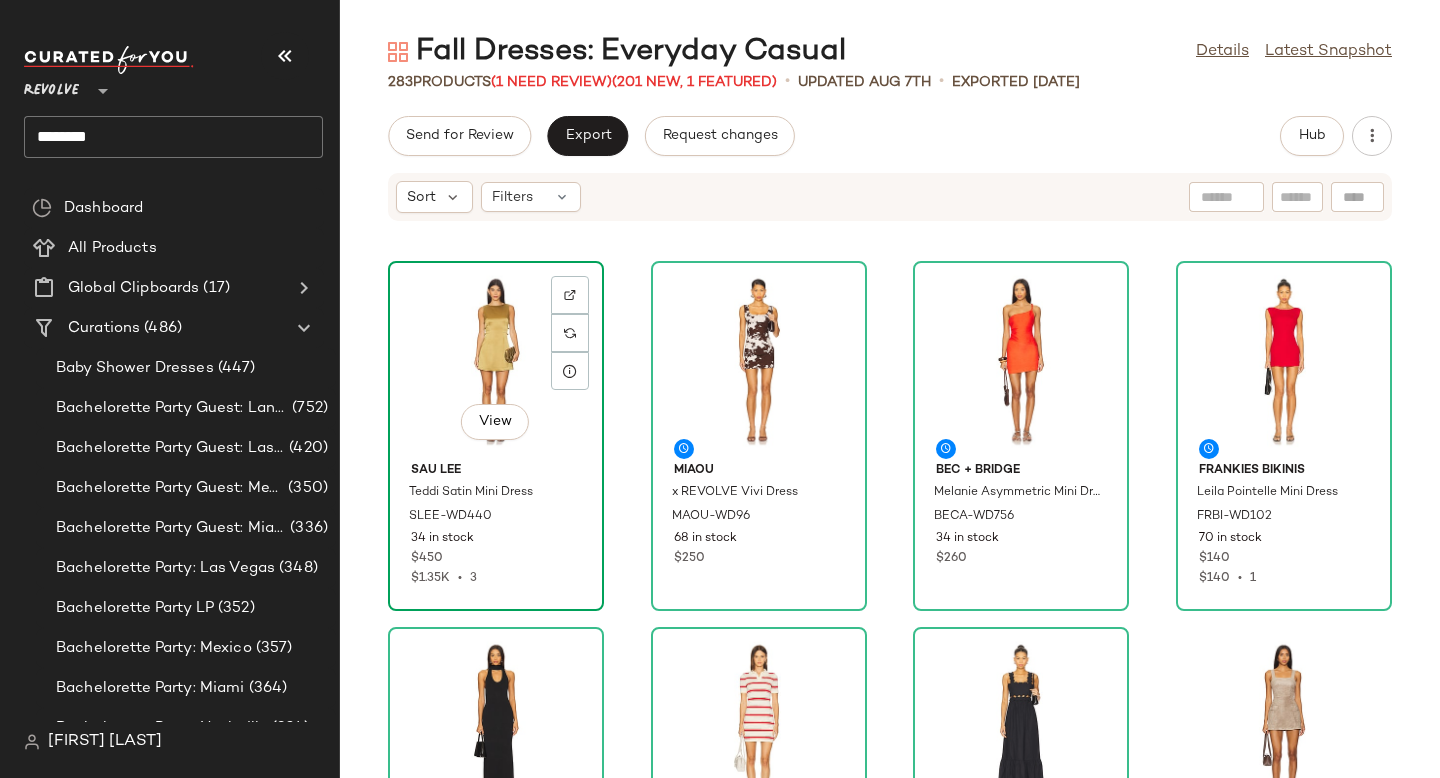 click on "View" 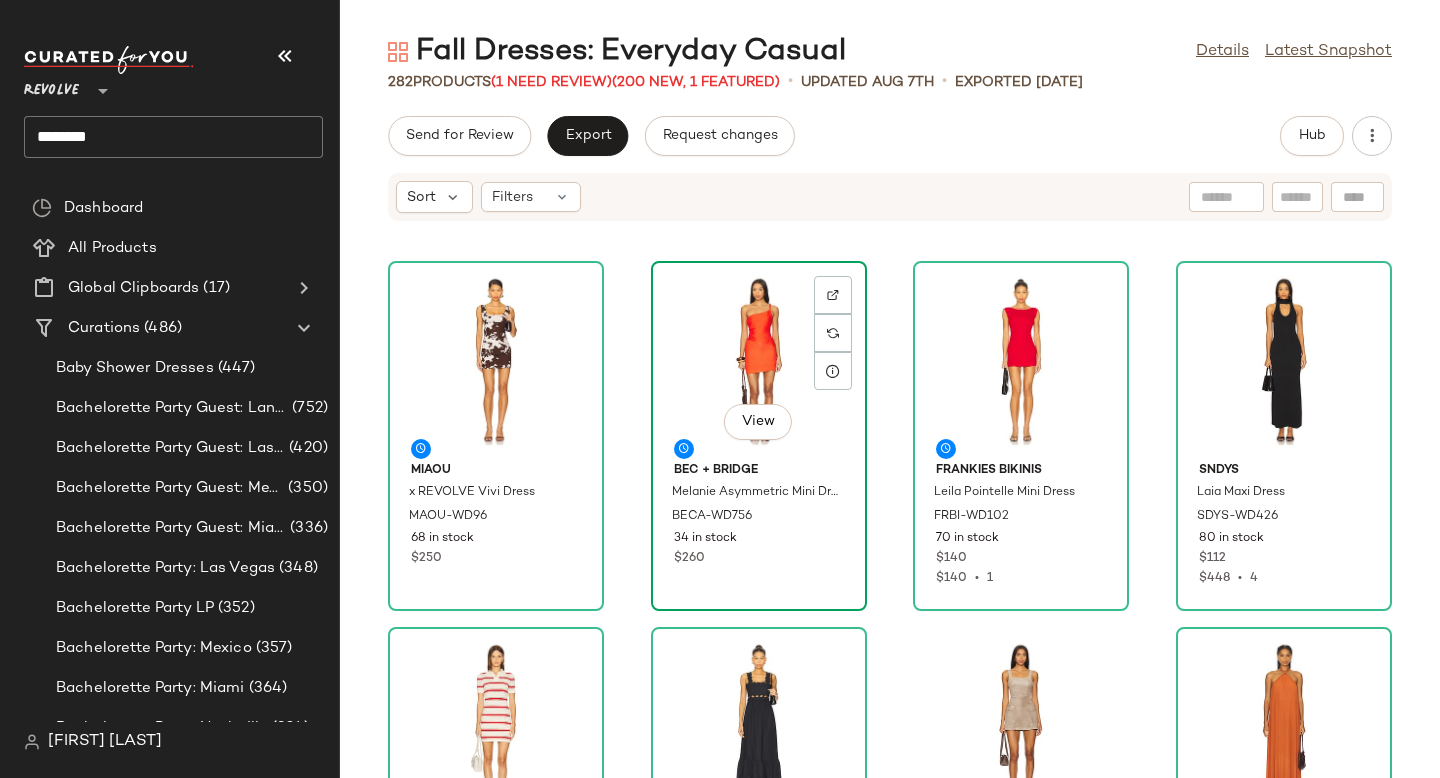 click on "View" 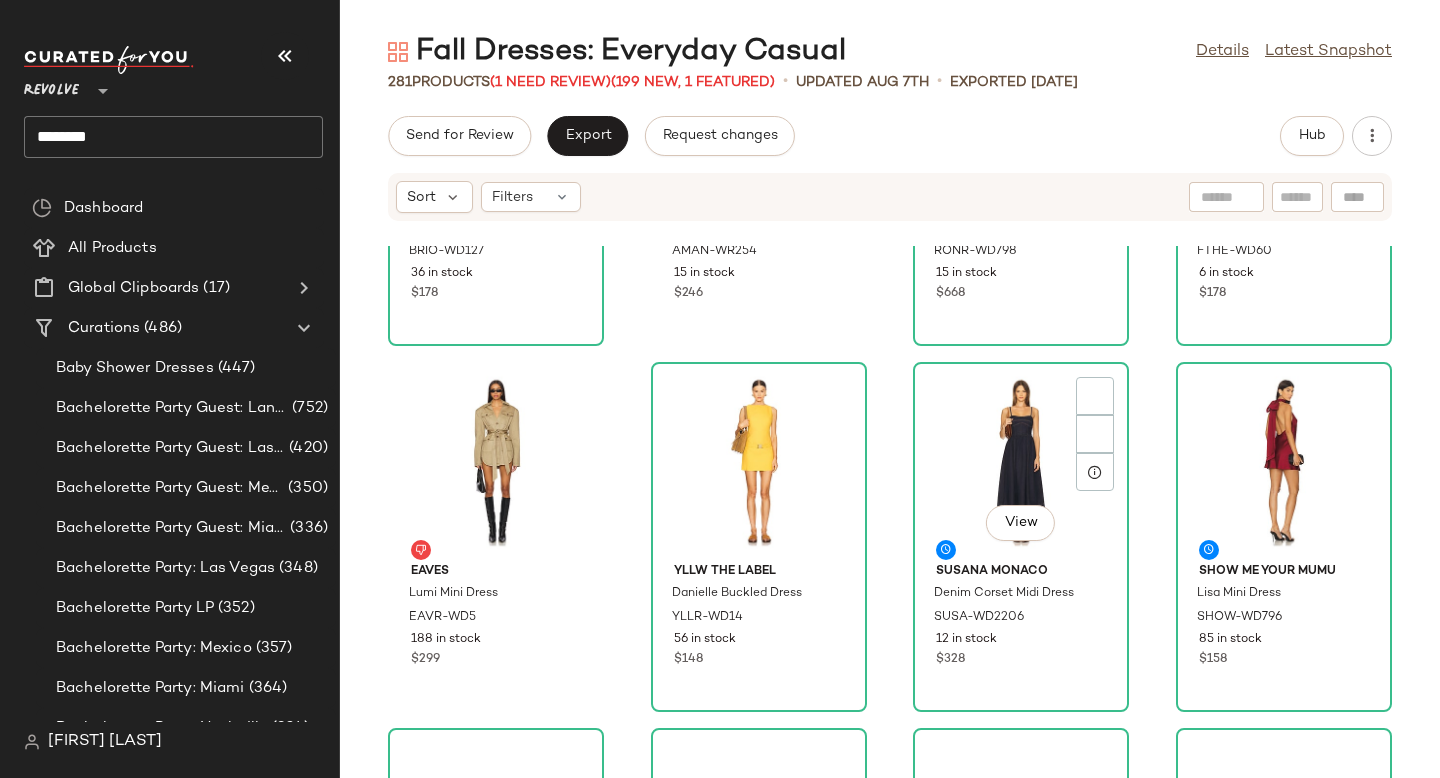 scroll, scrollTop: 3970, scrollLeft: 0, axis: vertical 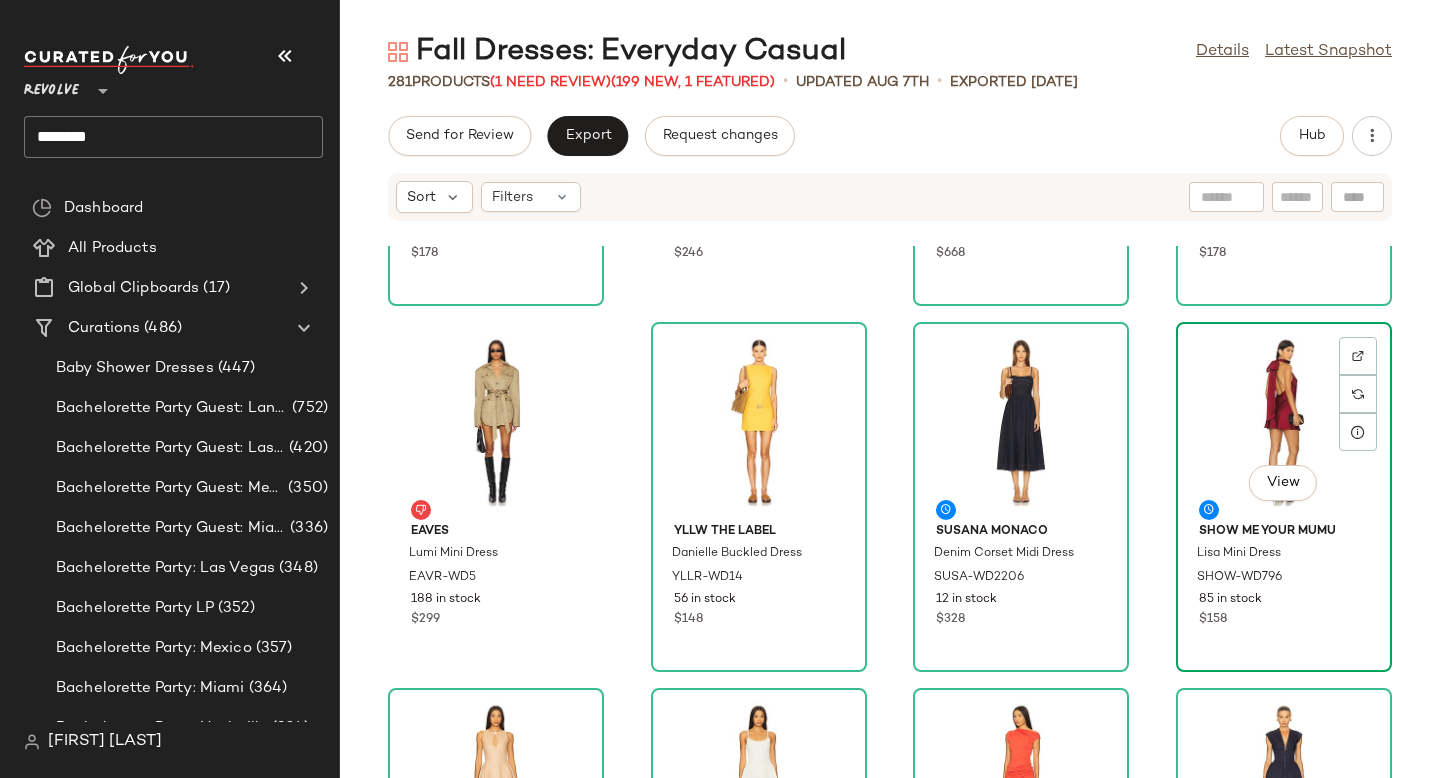 click on "View" 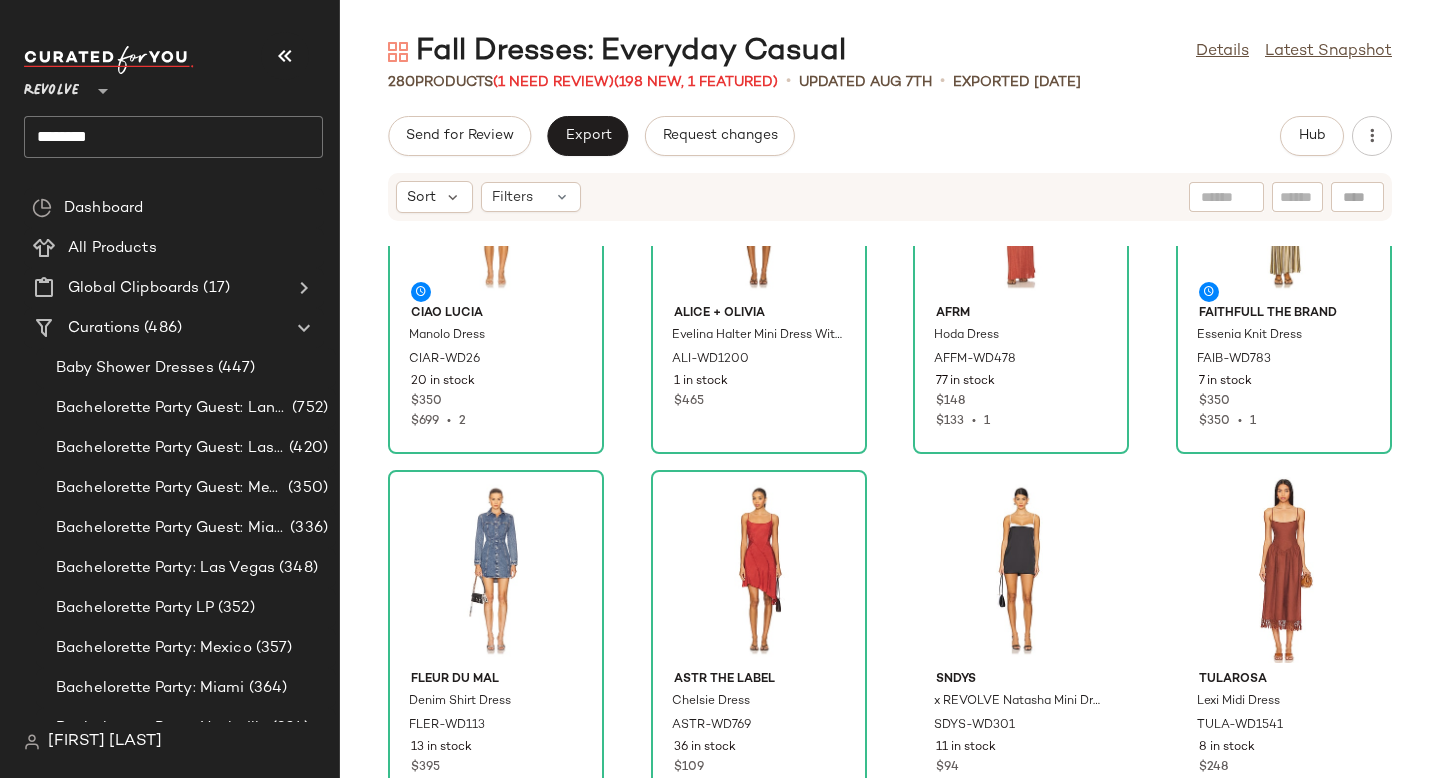 scroll, scrollTop: 6798, scrollLeft: 0, axis: vertical 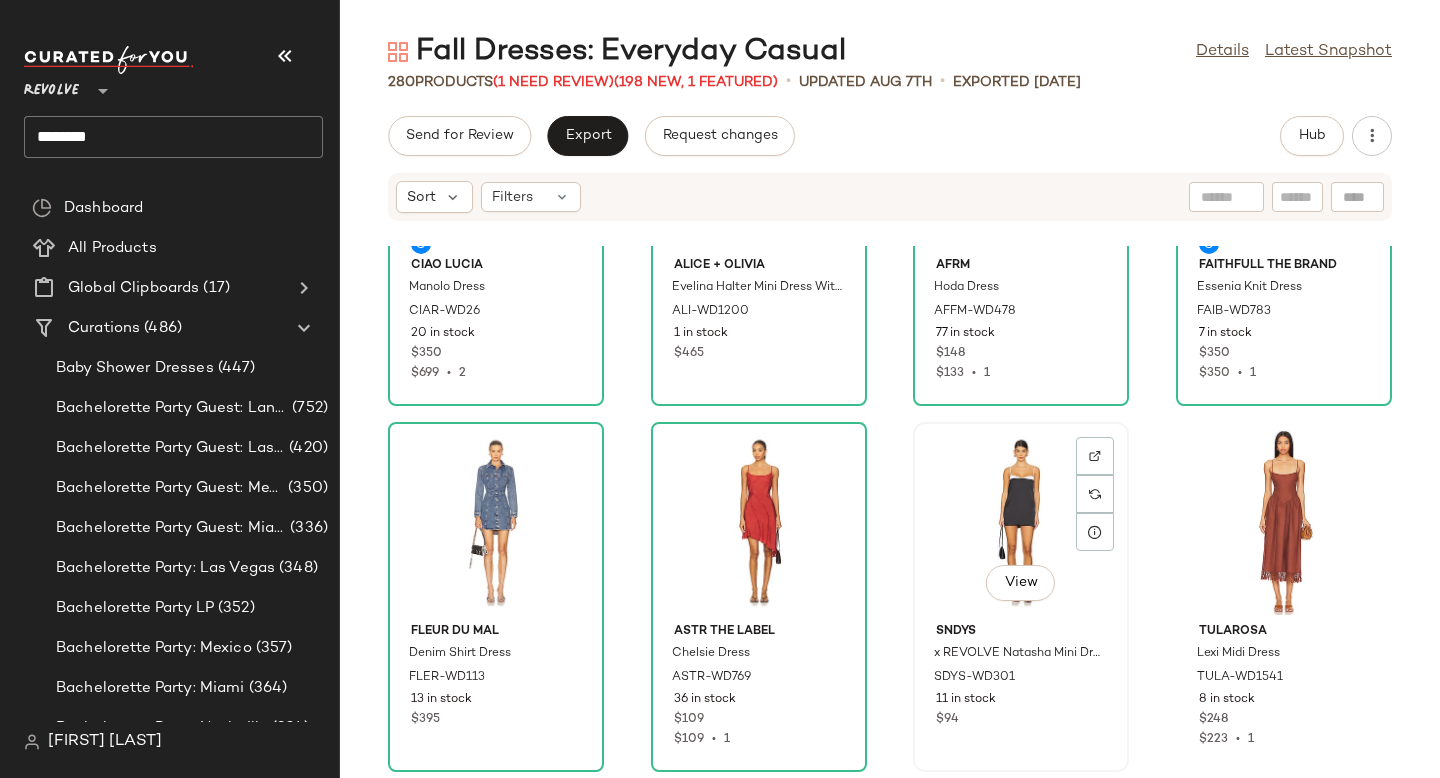 click on "View" 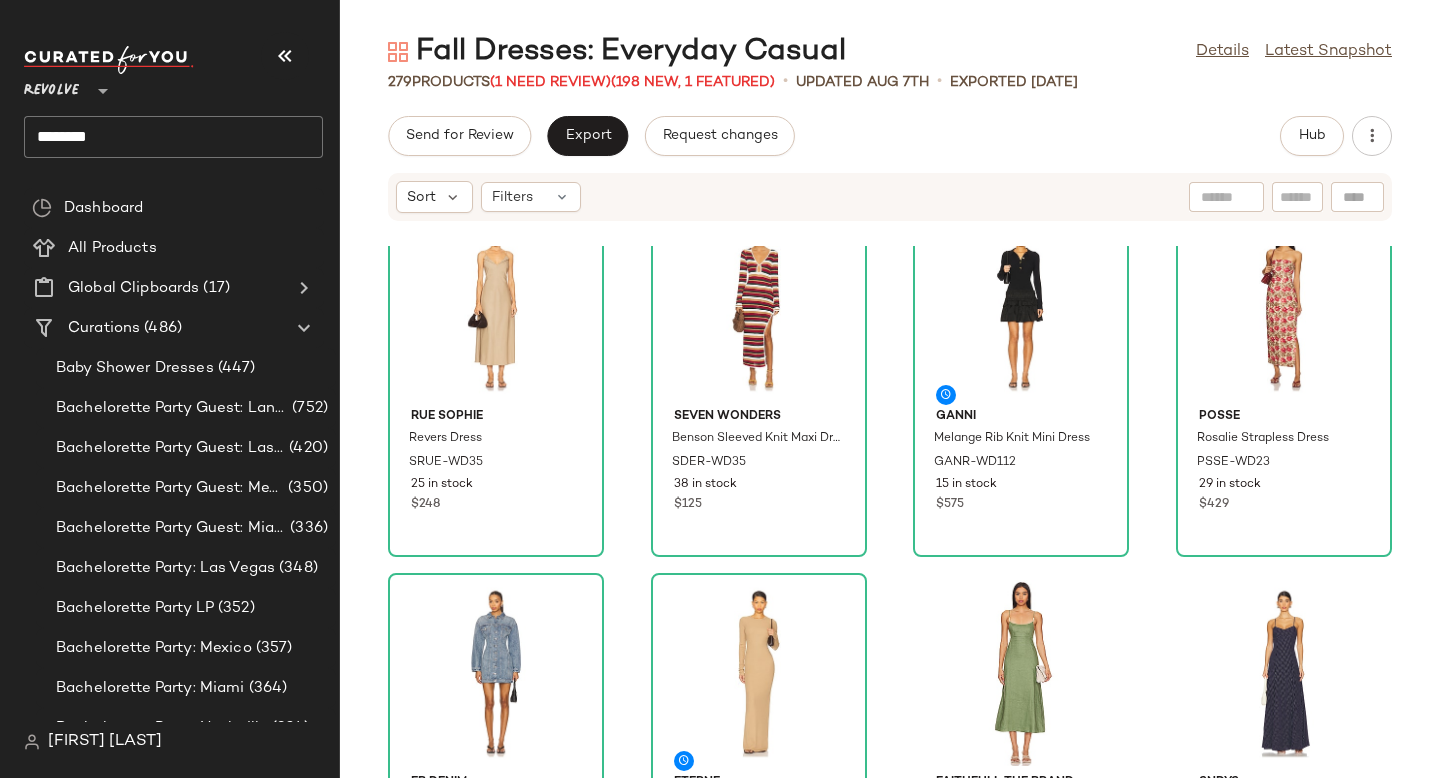 scroll, scrollTop: 7582, scrollLeft: 0, axis: vertical 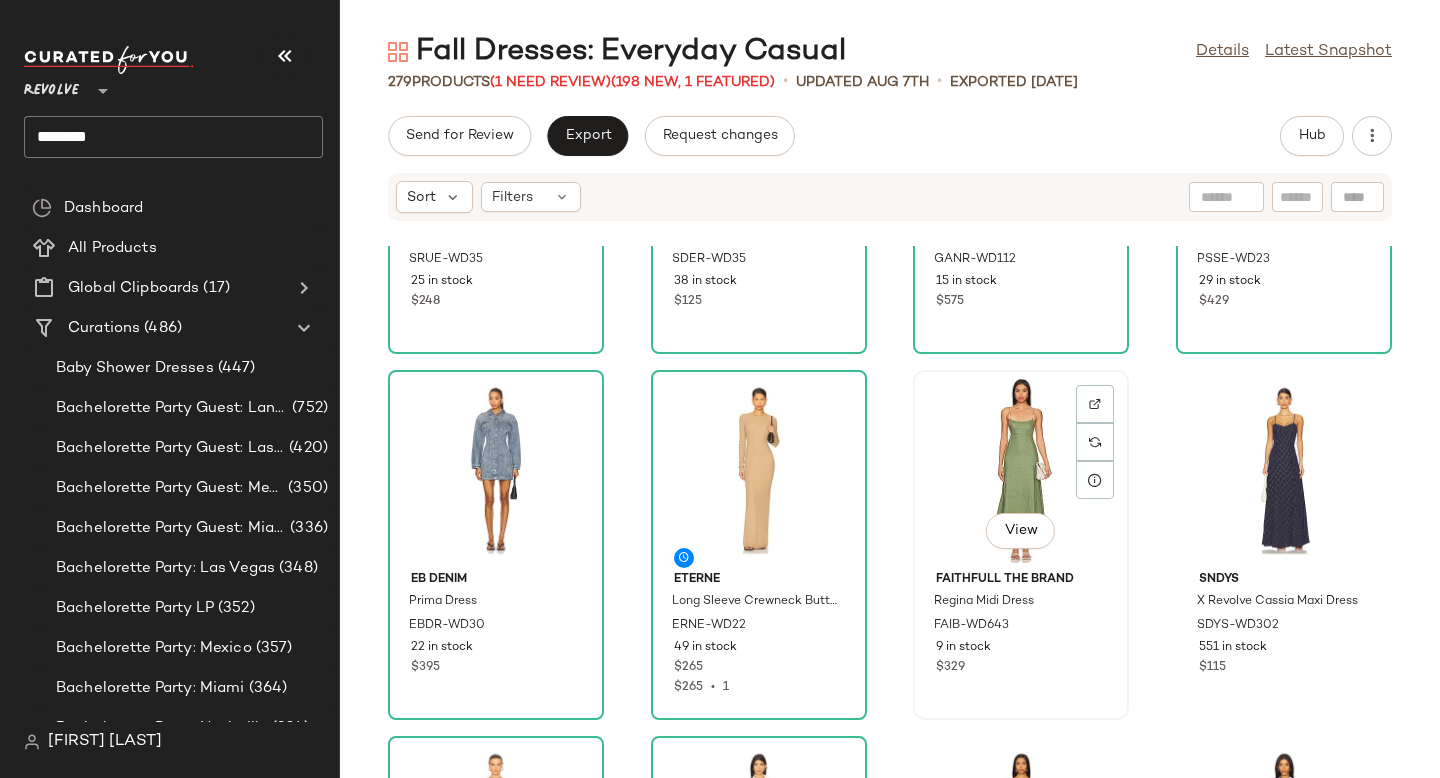 click on "View" 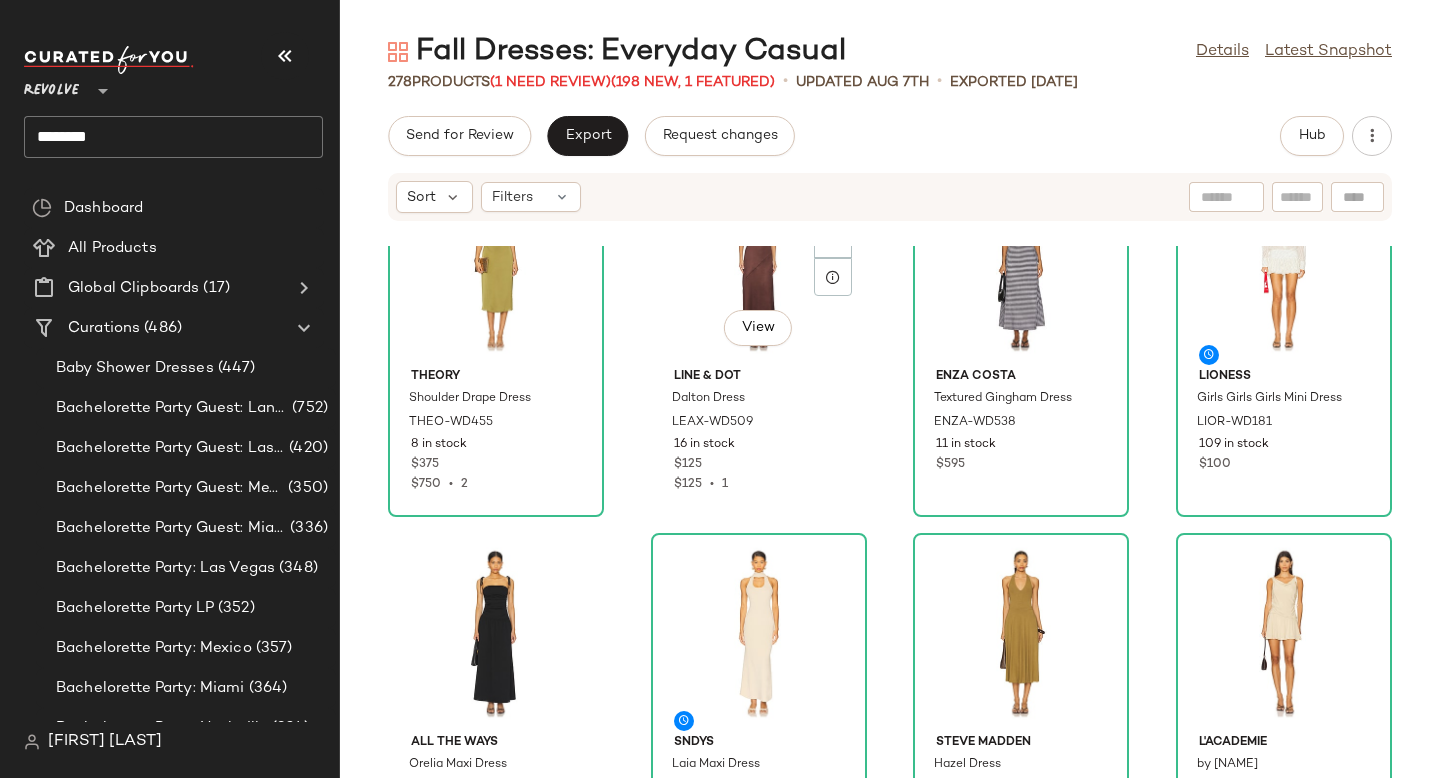 scroll, scrollTop: 10380, scrollLeft: 0, axis: vertical 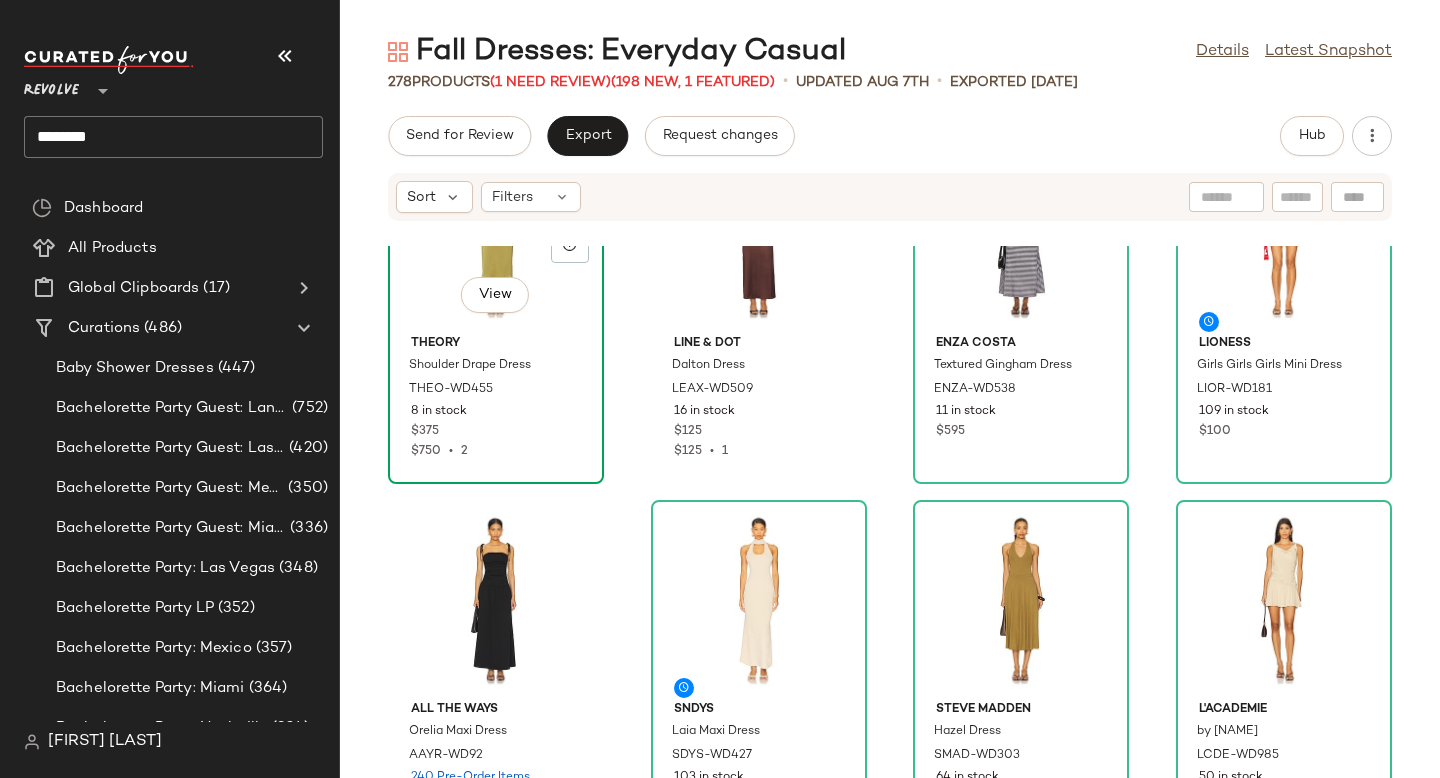 click on "View" at bounding box center (495, 295) 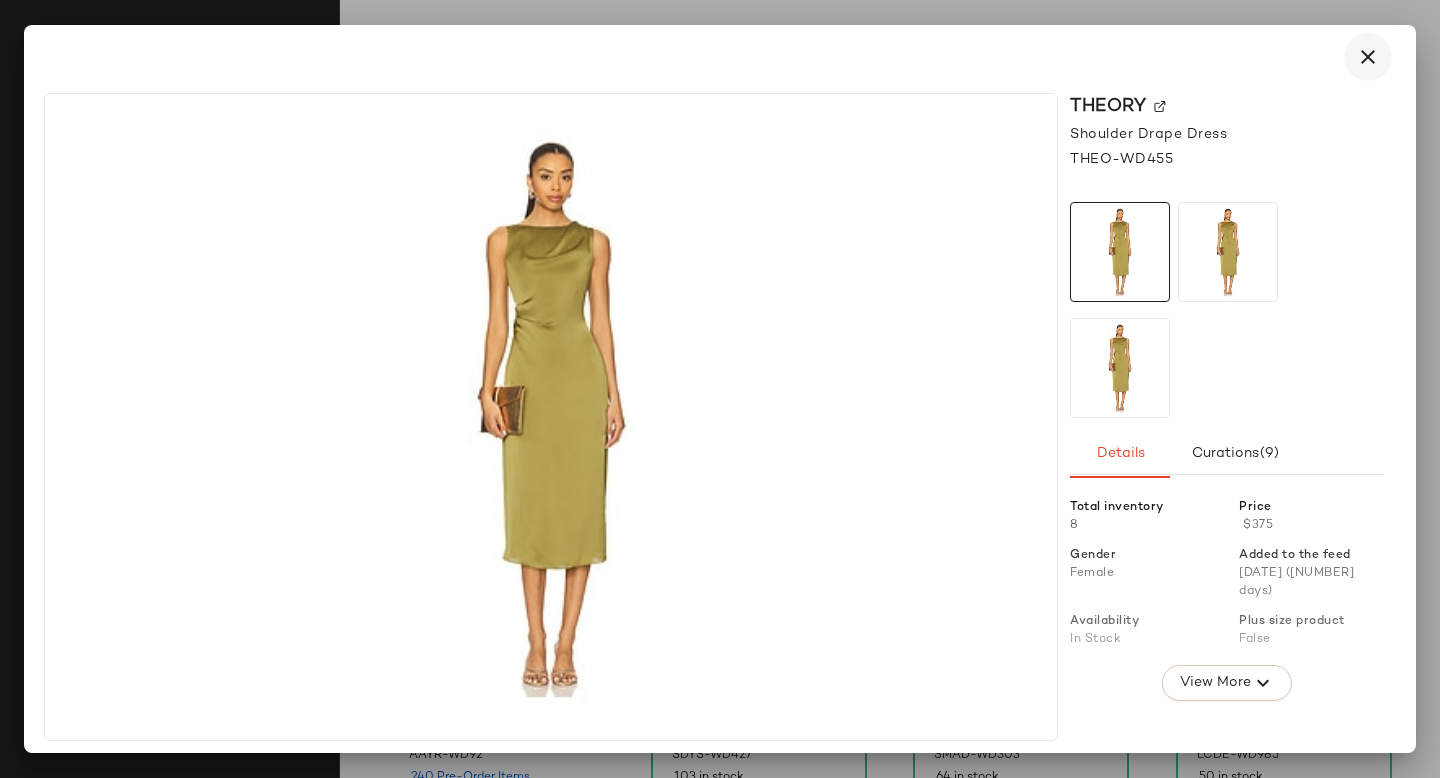 click at bounding box center [1368, 57] 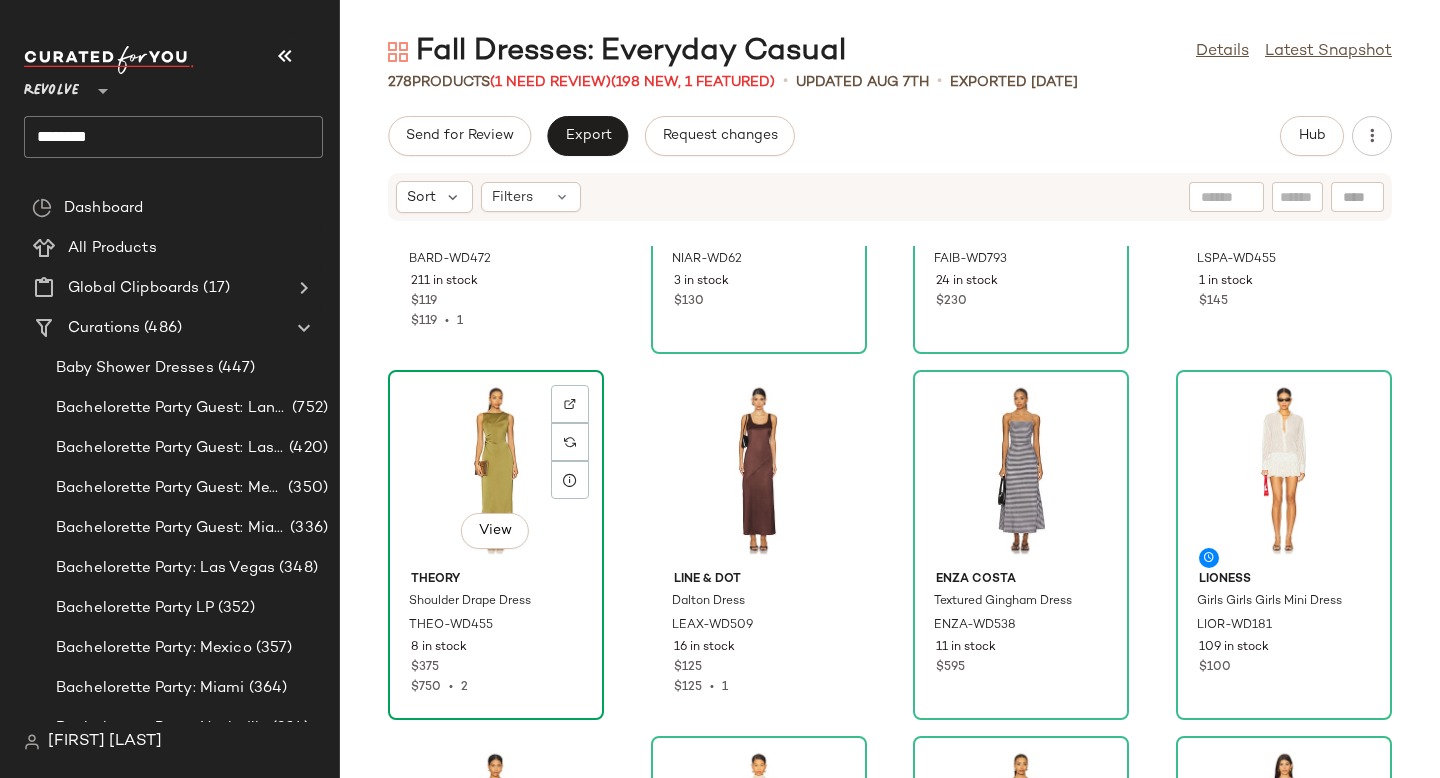 scroll, scrollTop: 10145, scrollLeft: 0, axis: vertical 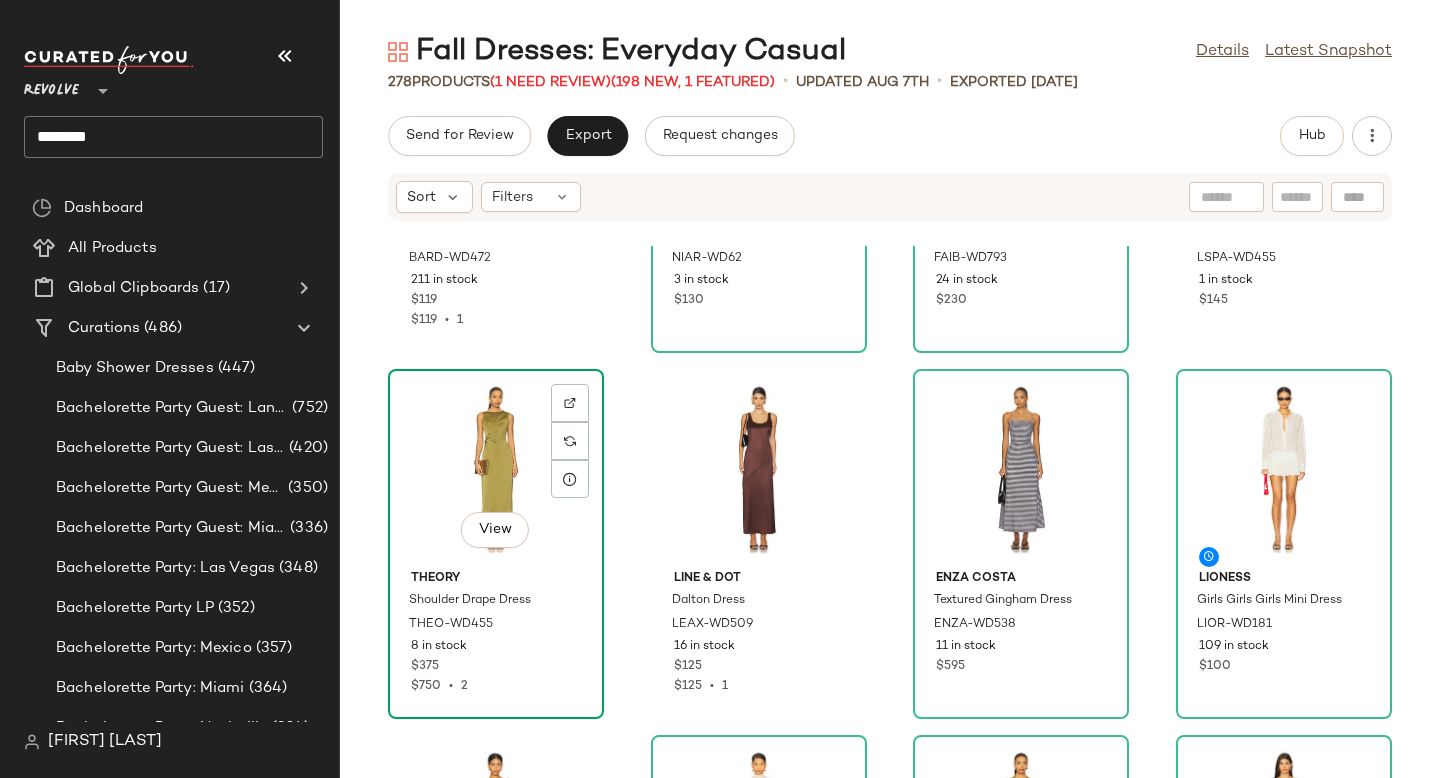 click on "View" 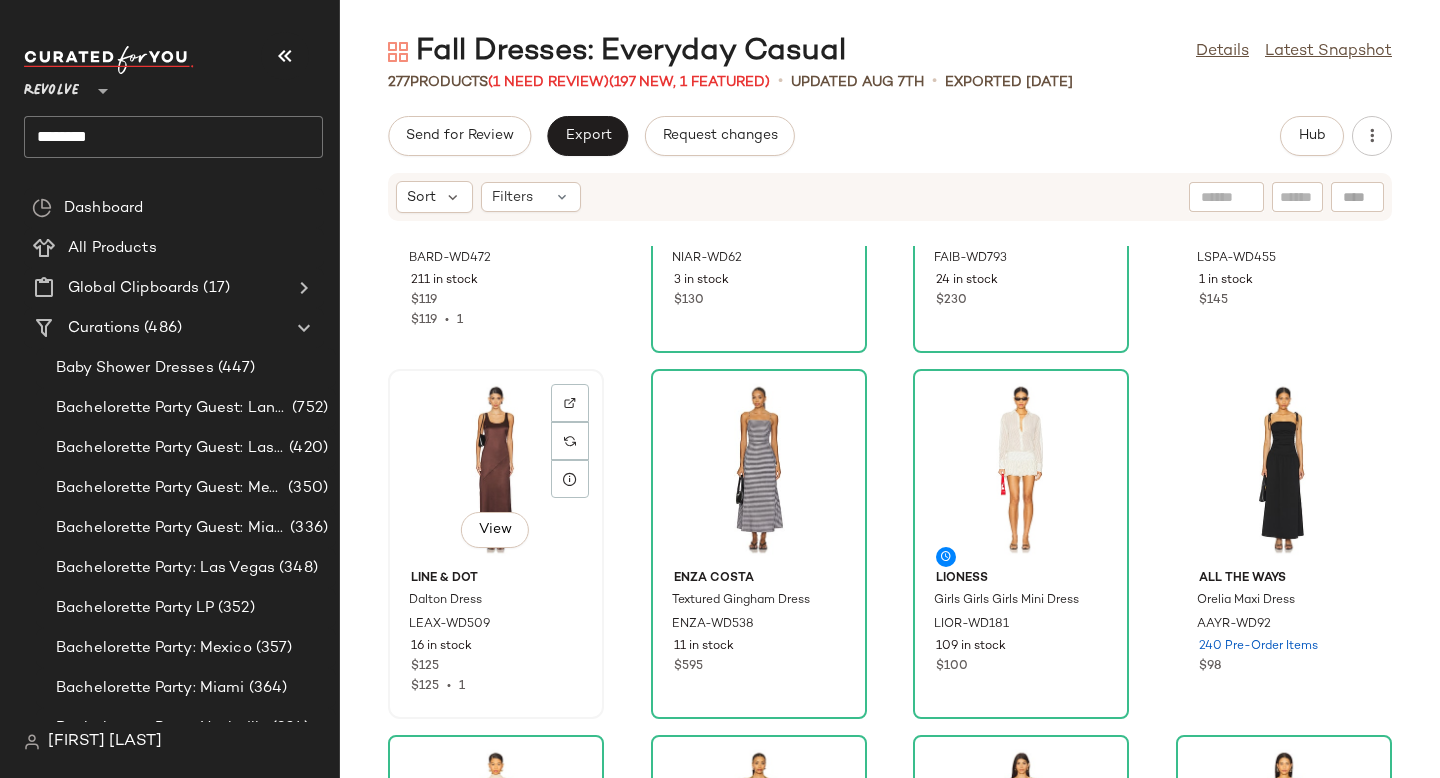 click on "View" 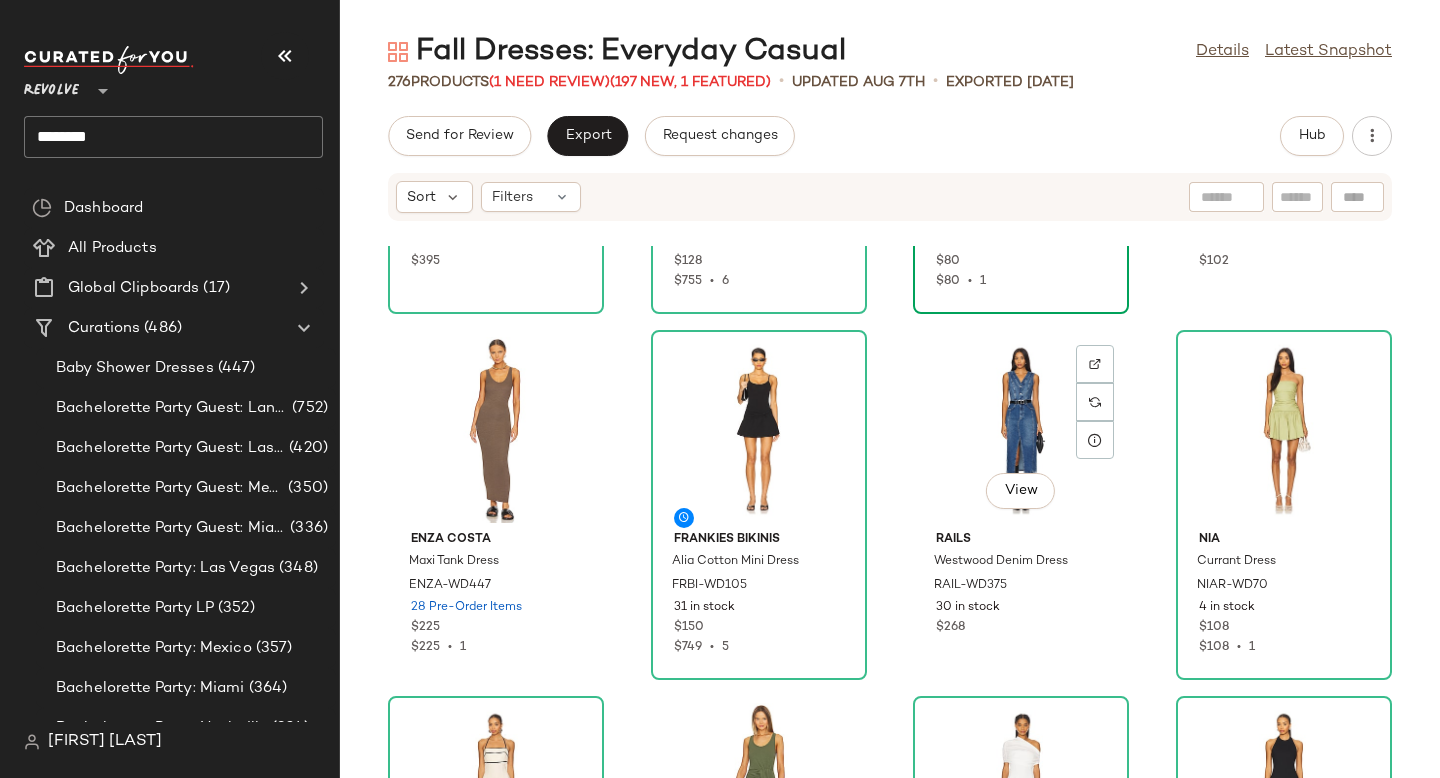 scroll, scrollTop: 11729, scrollLeft: 0, axis: vertical 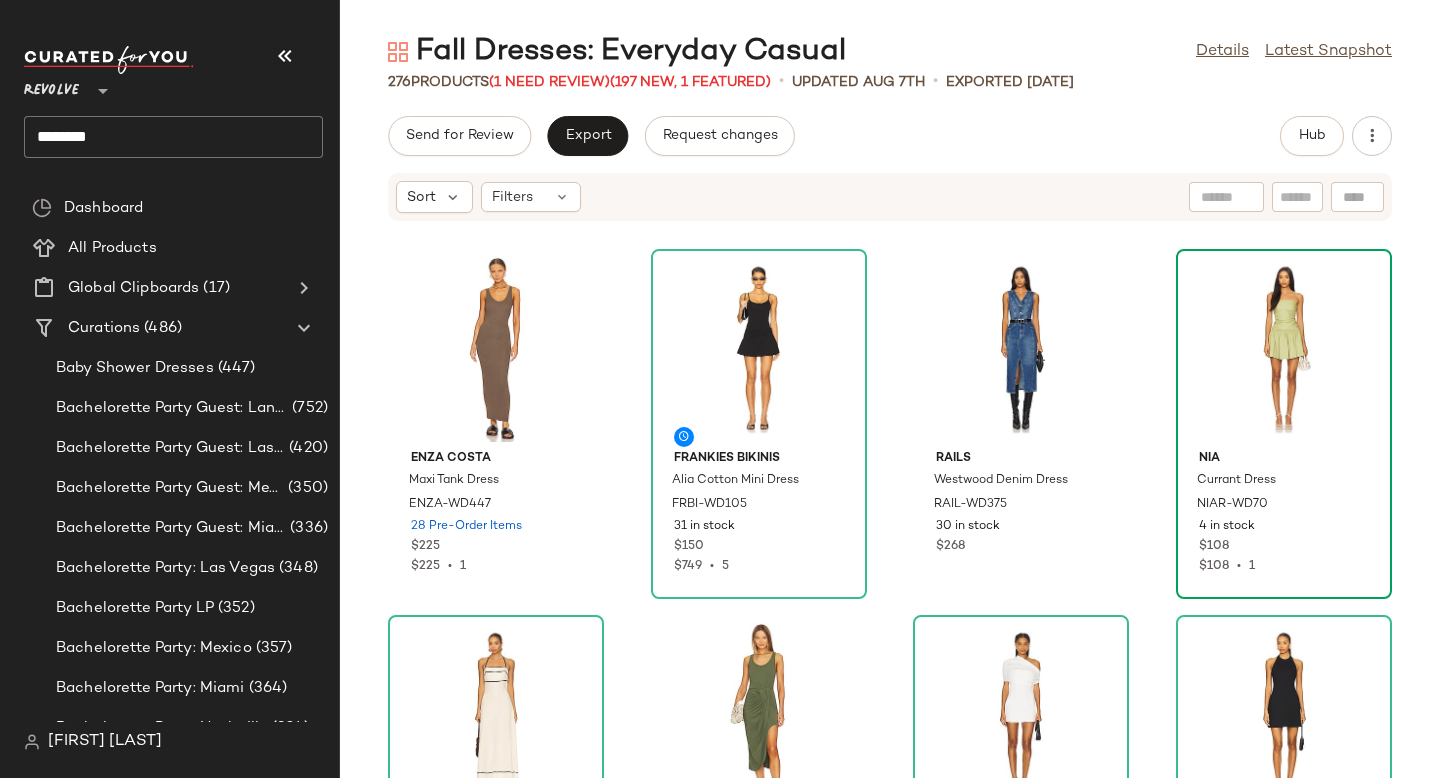 click 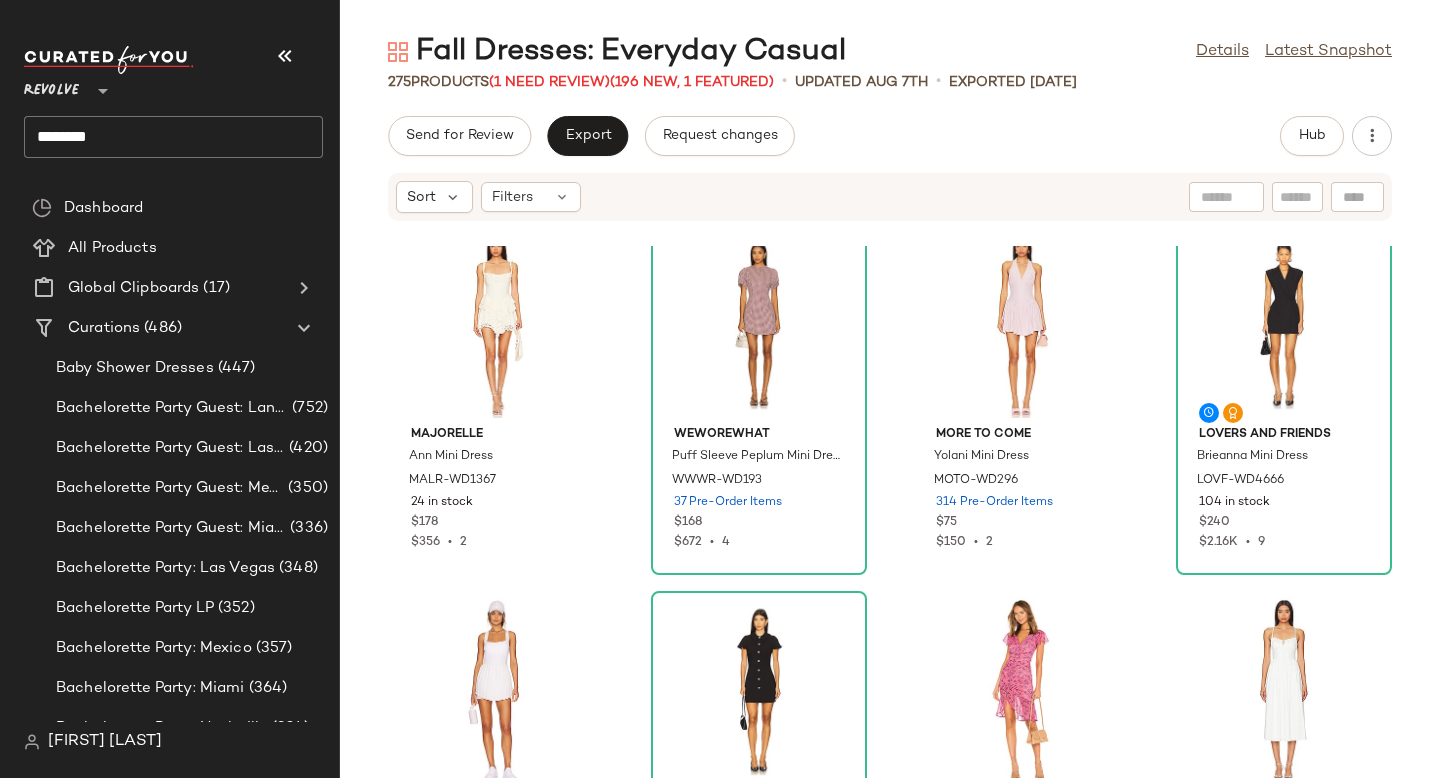 scroll, scrollTop: 24689, scrollLeft: 0, axis: vertical 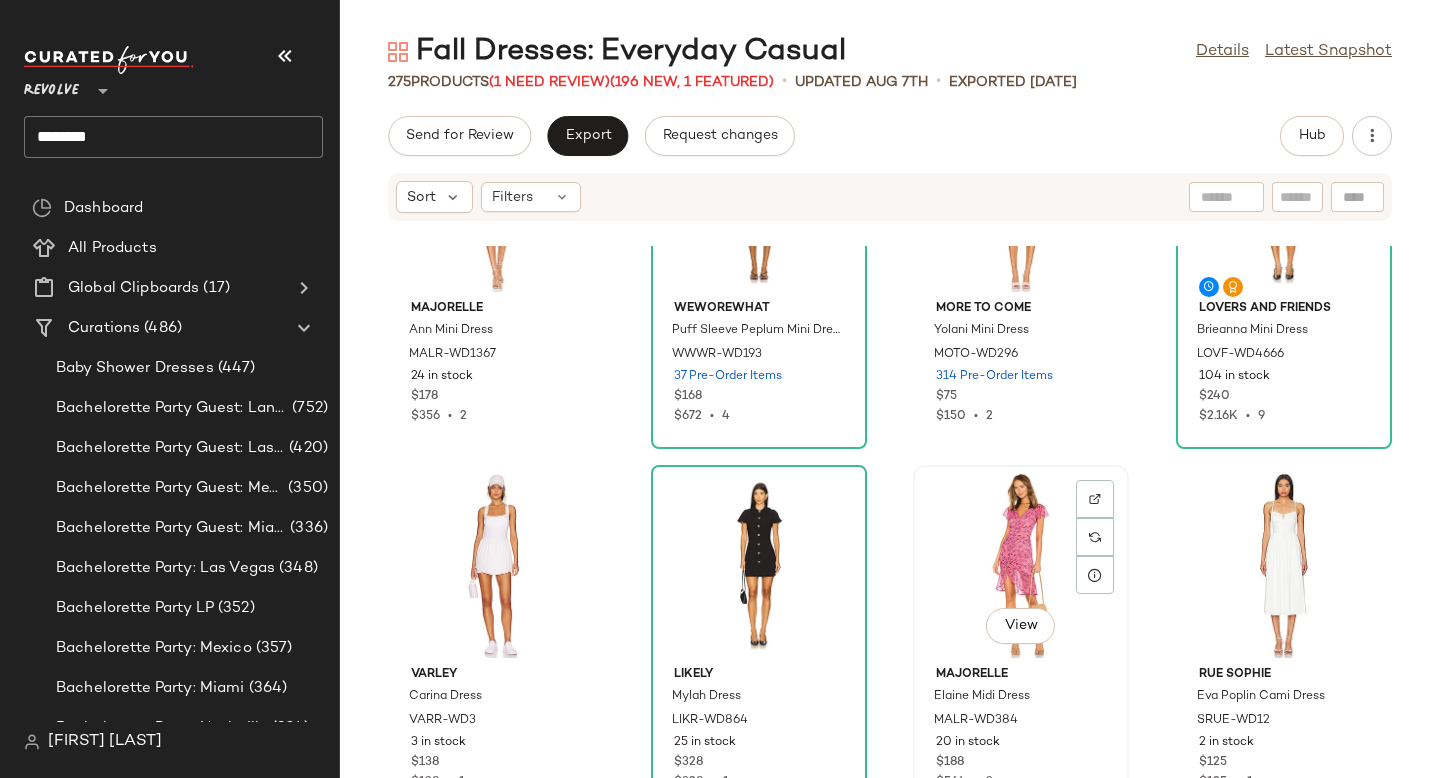 click on "View" 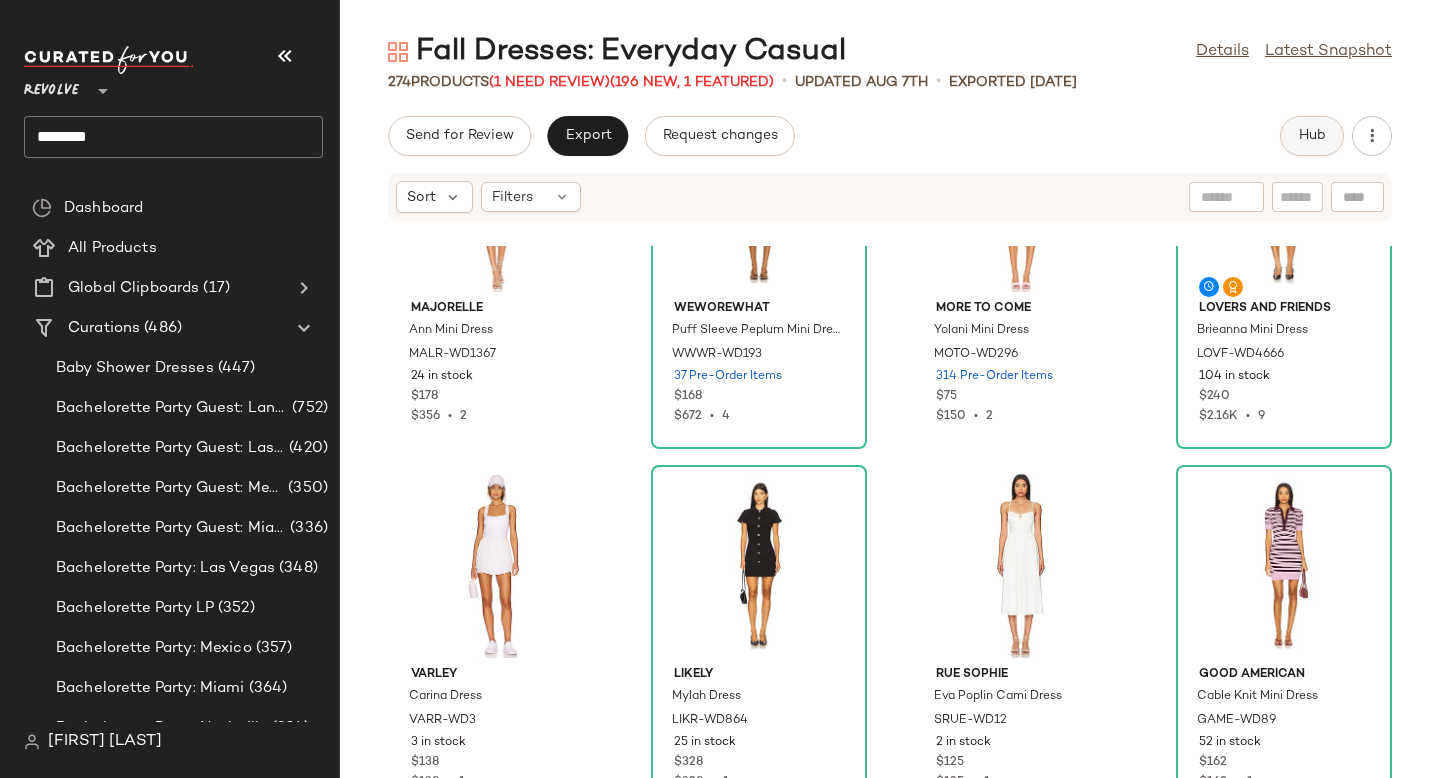 click on "Hub" 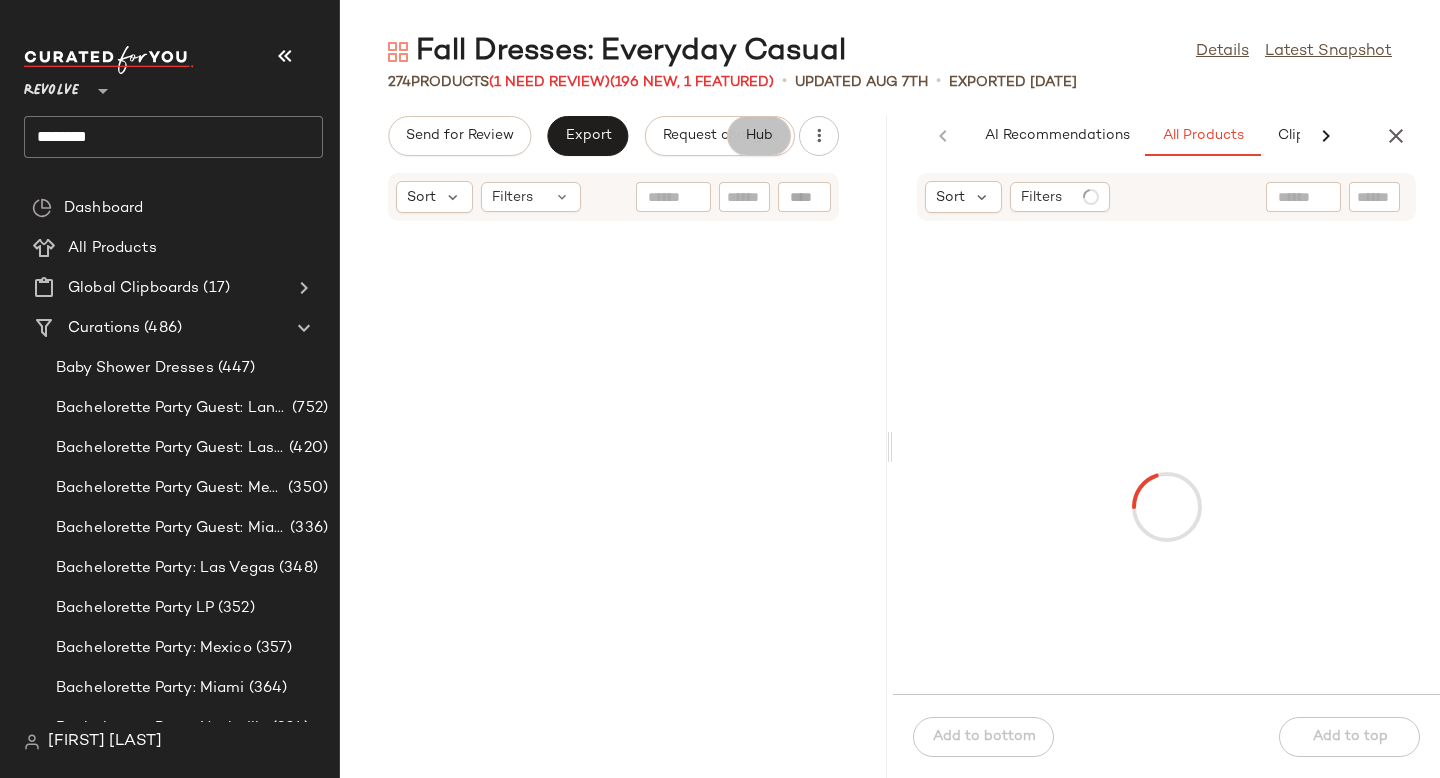 scroll, scrollTop: 151, scrollLeft: 0, axis: vertical 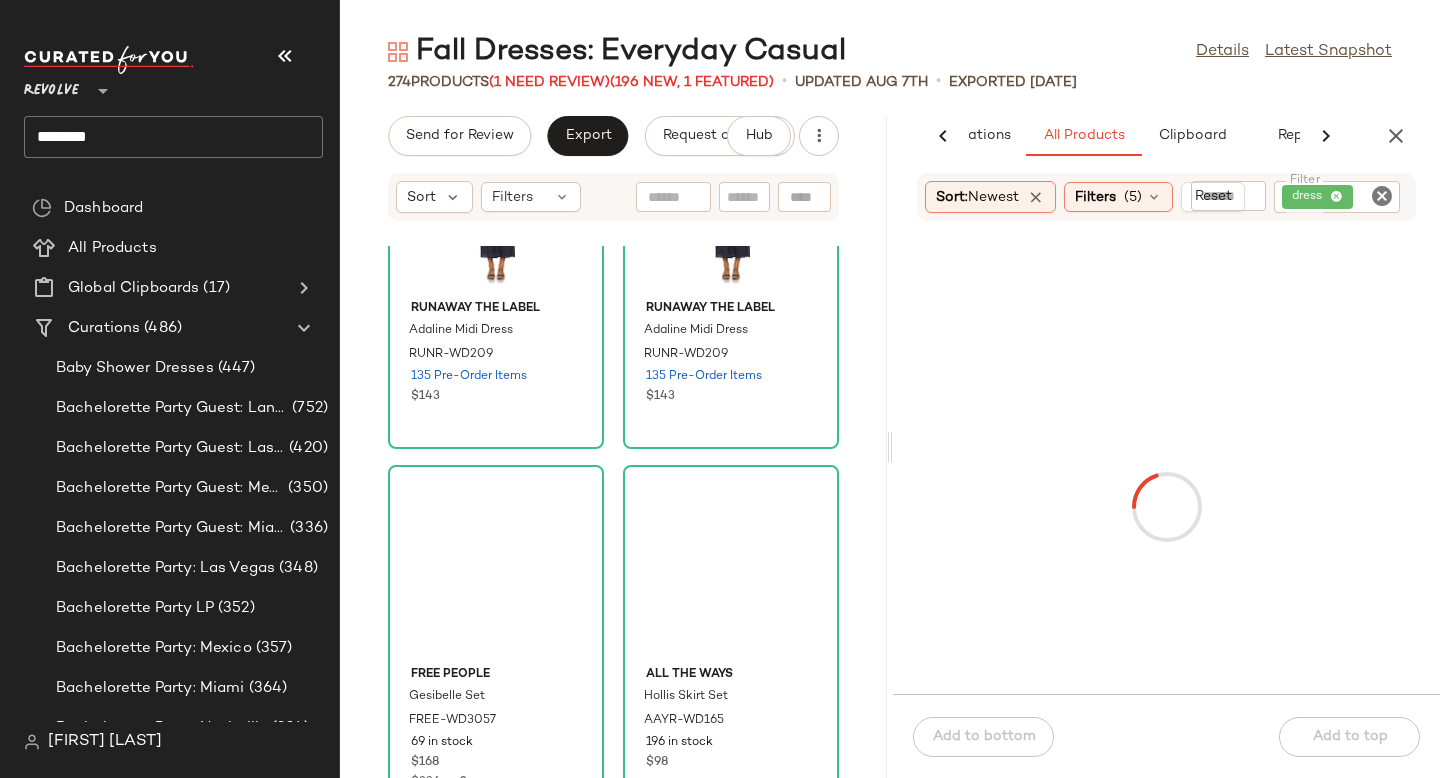 click 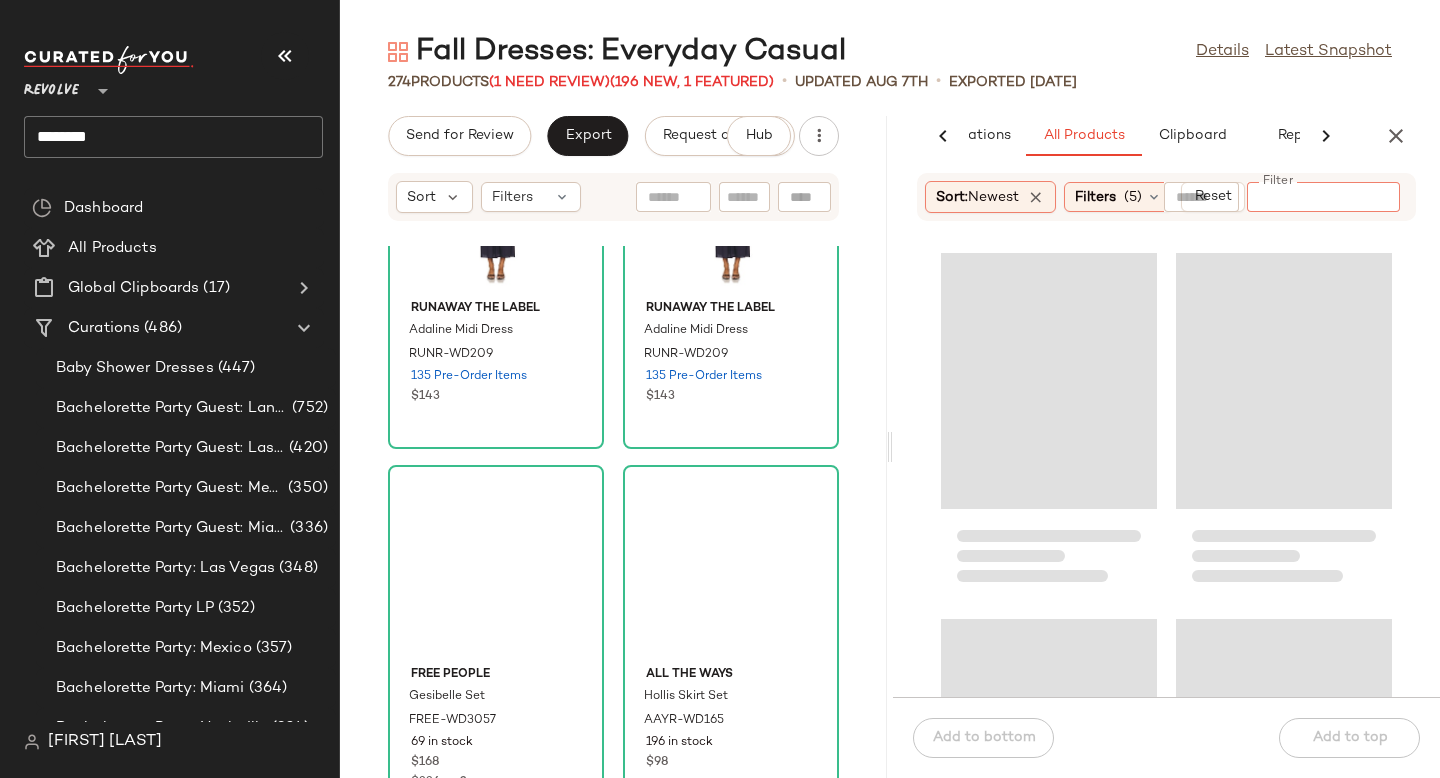 paste on "*********" 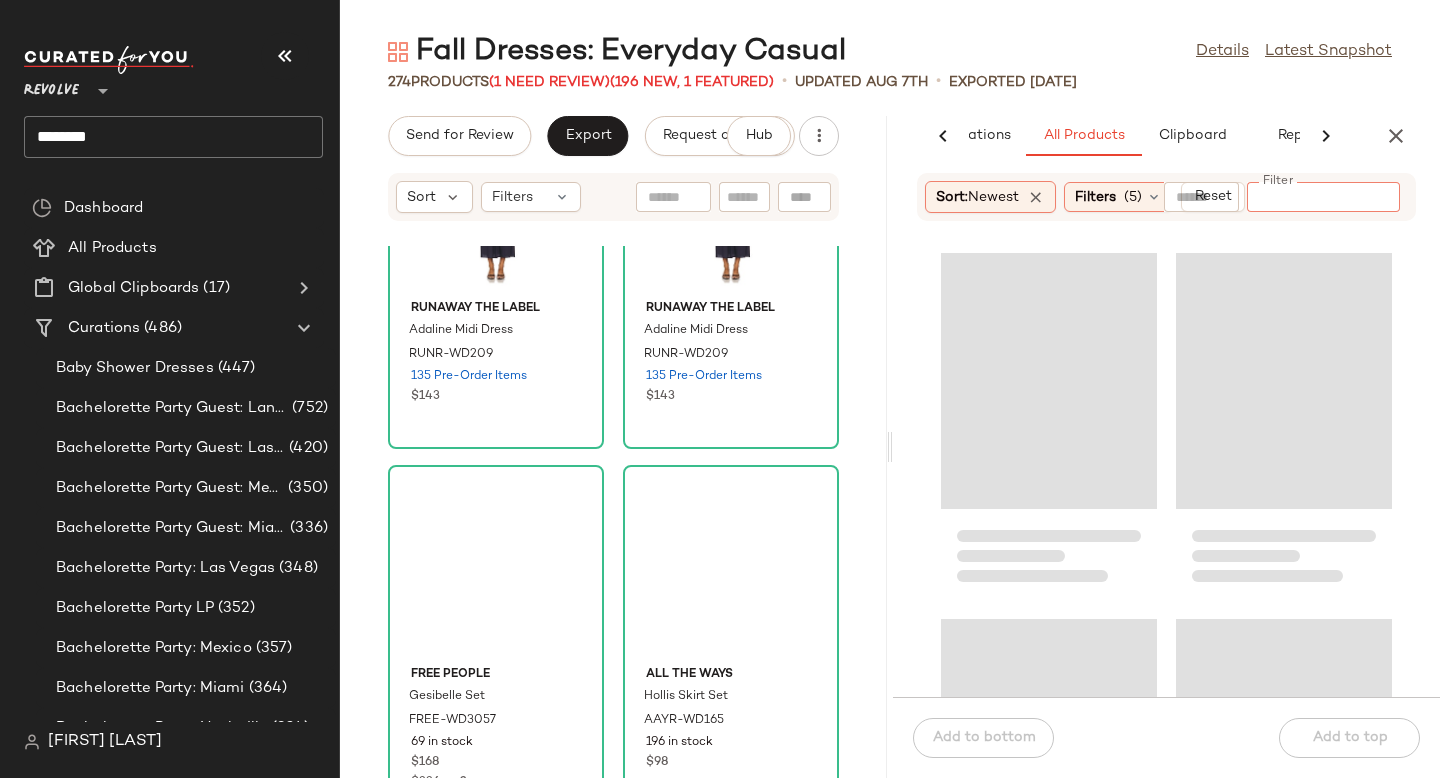 type on "*********" 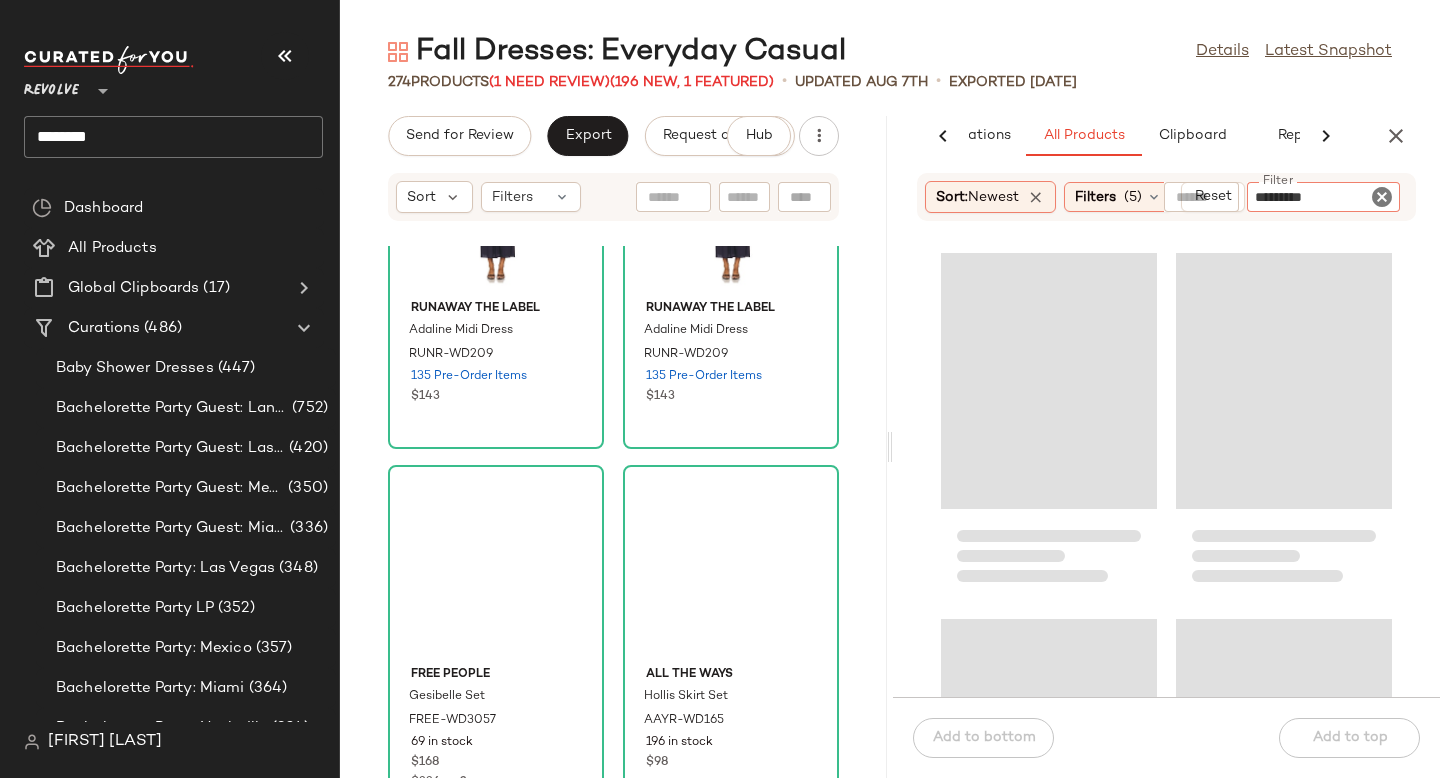 type 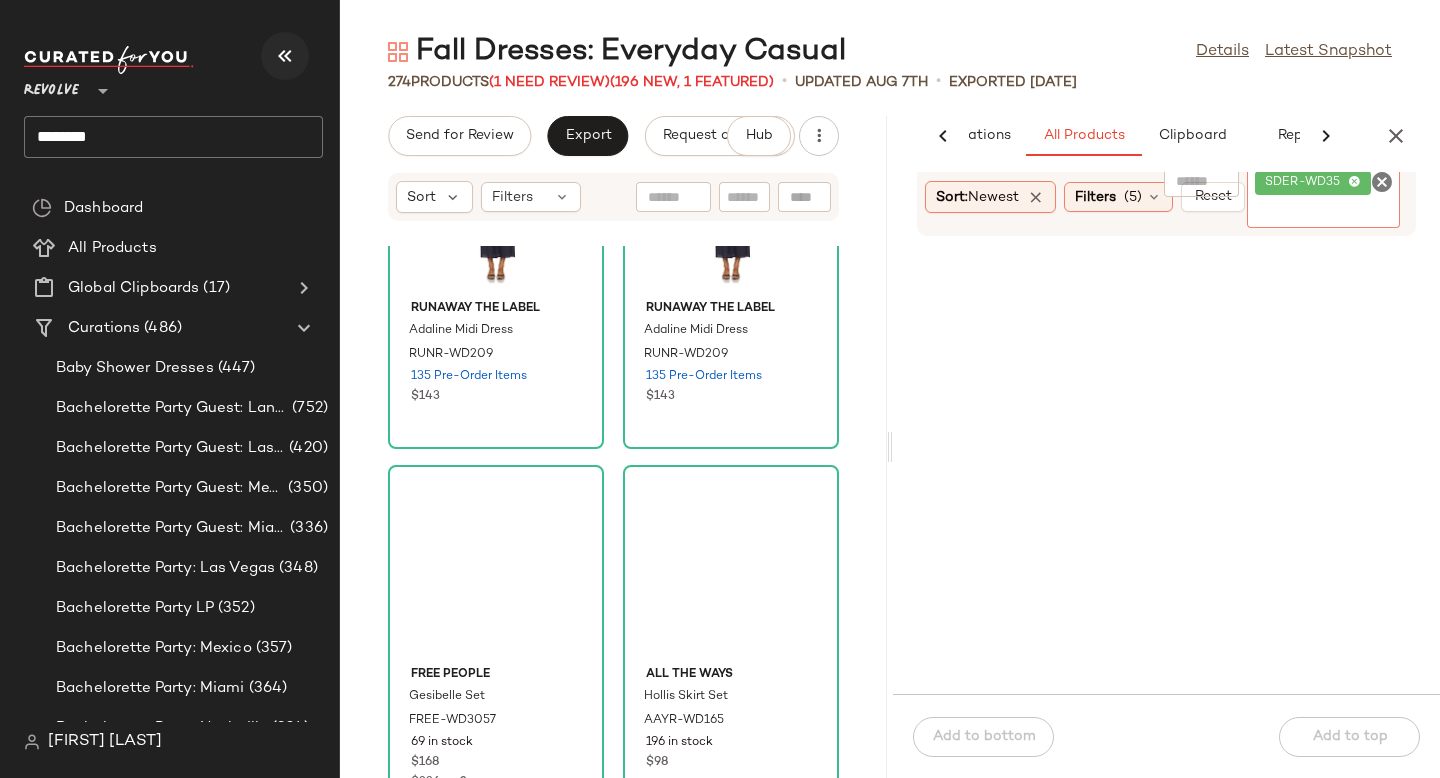 click at bounding box center [285, 56] 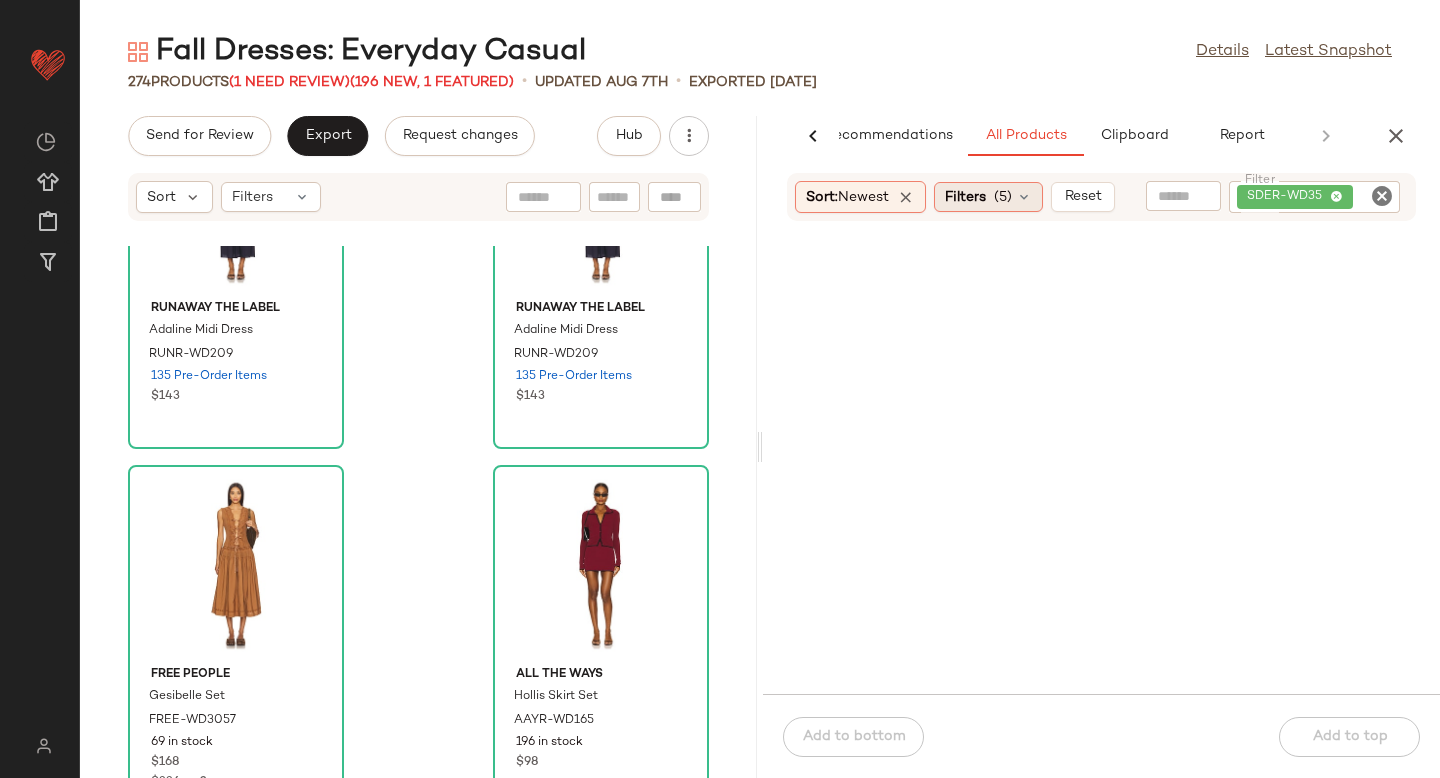 click on "Filters  (5)" 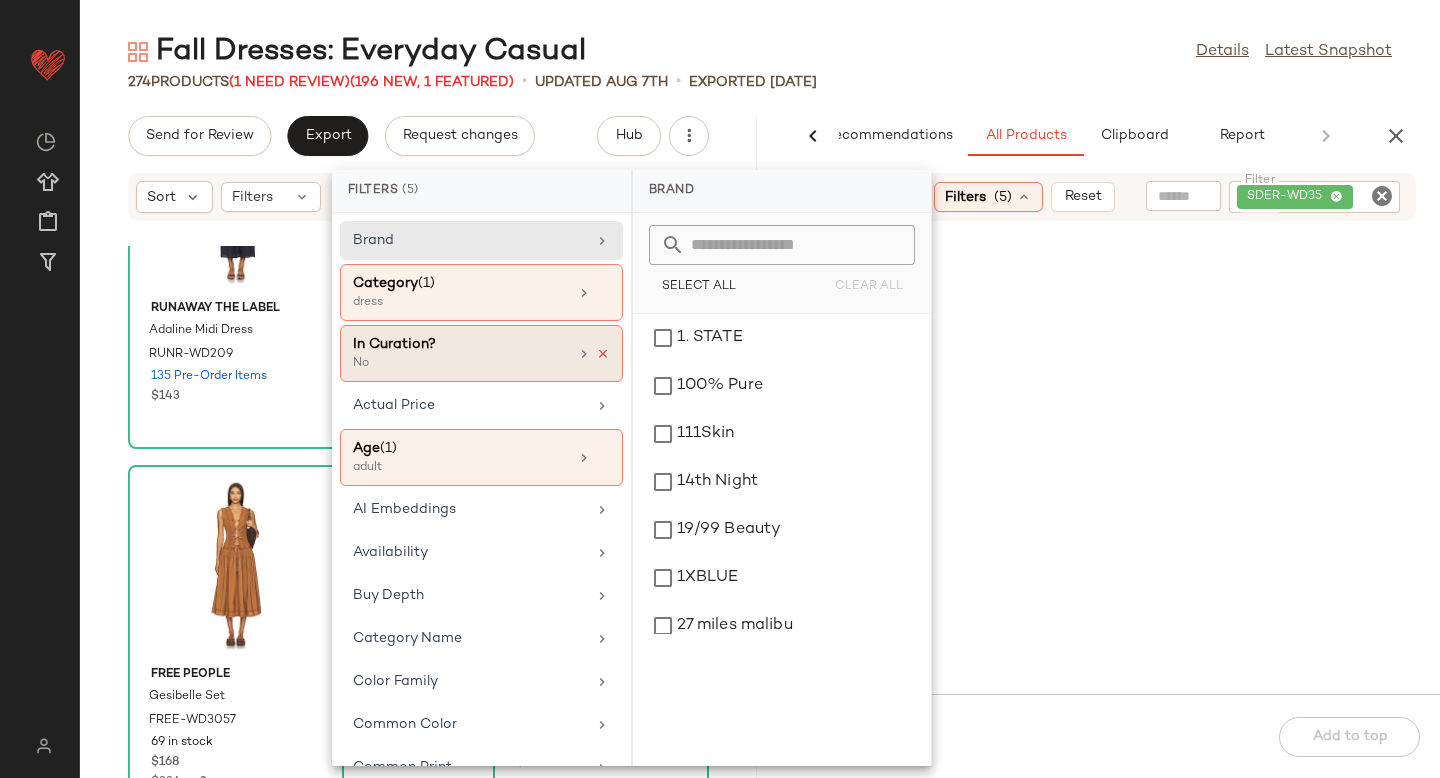 click at bounding box center [603, 354] 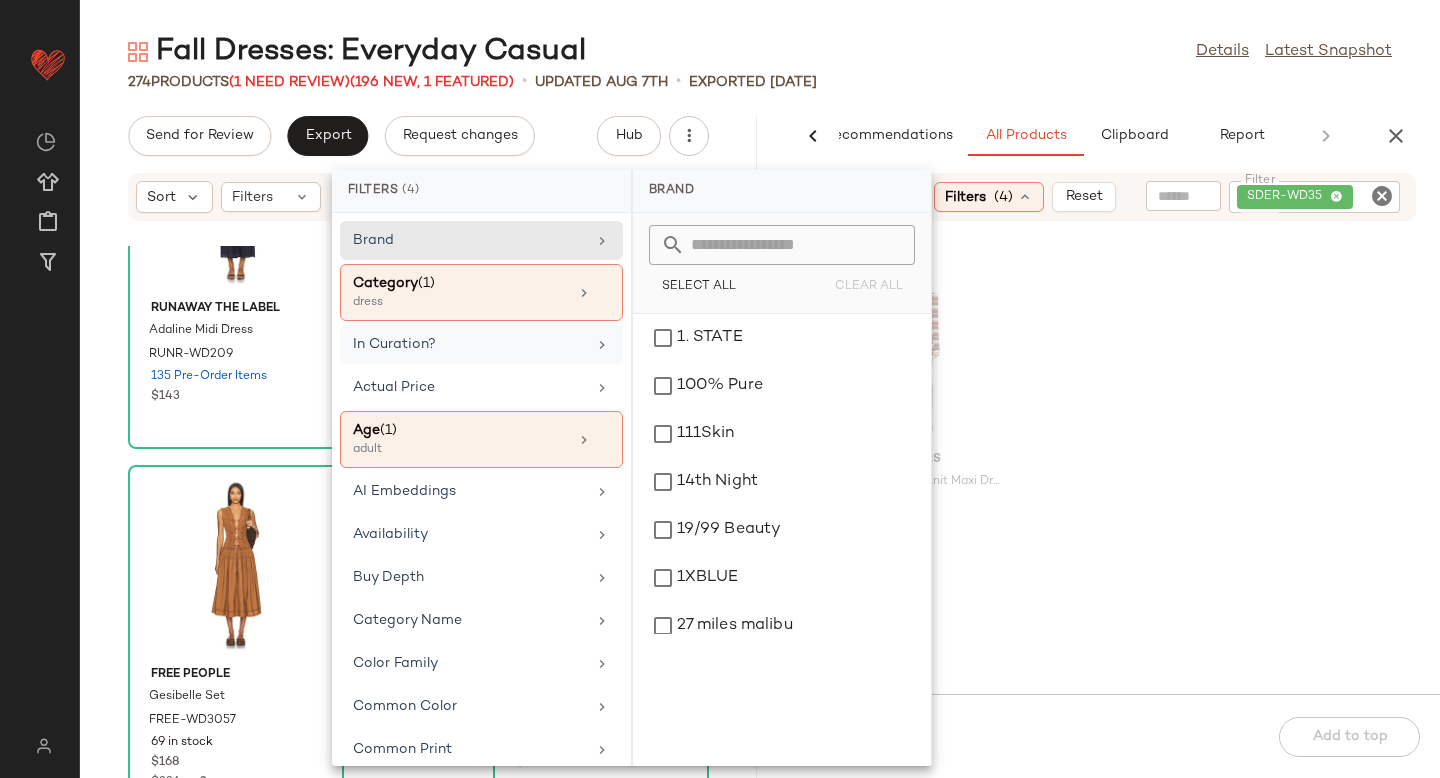 click on "SEVEN WONDERS Benson Sleeved Knit Maxi Dress SDER-WD35 38 in stock $125" 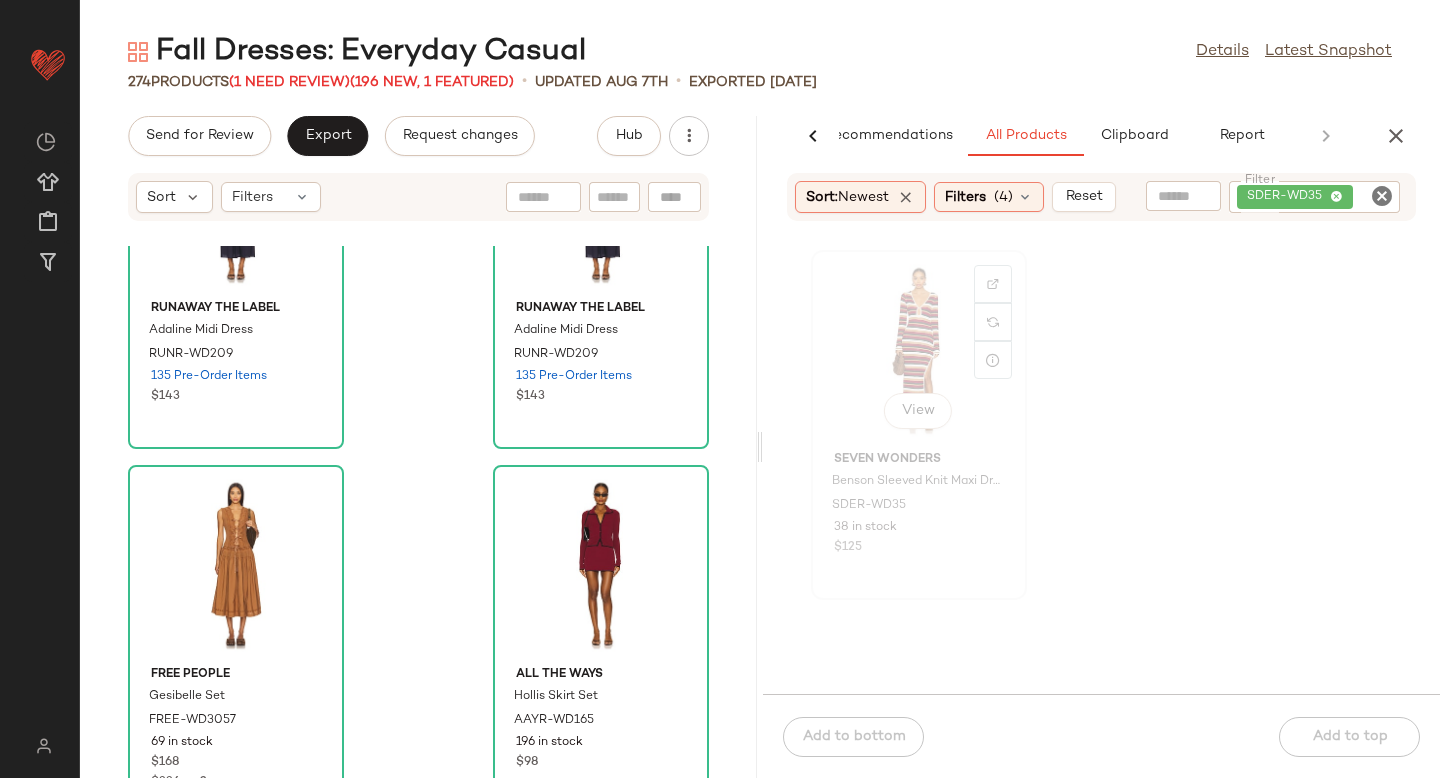 click on "View" 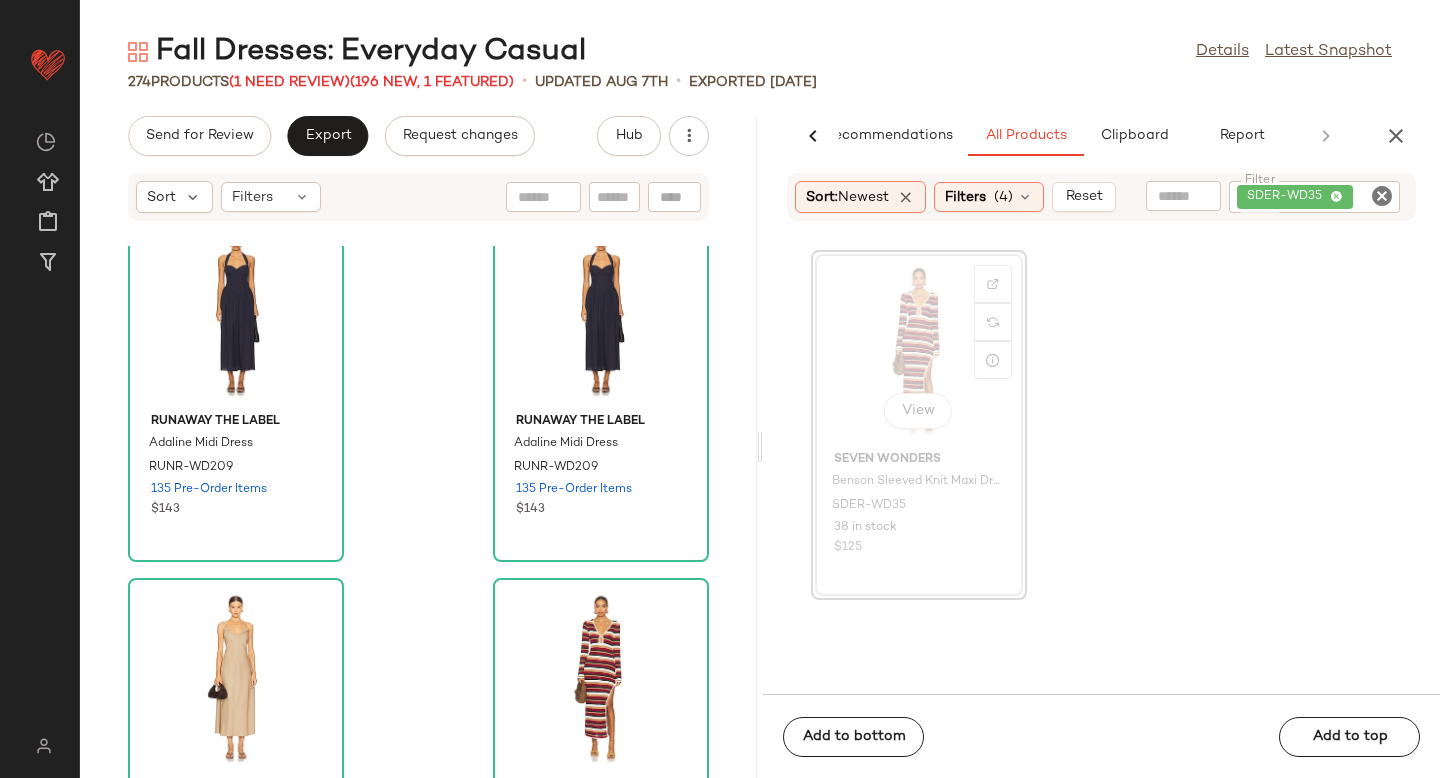 click on "View" 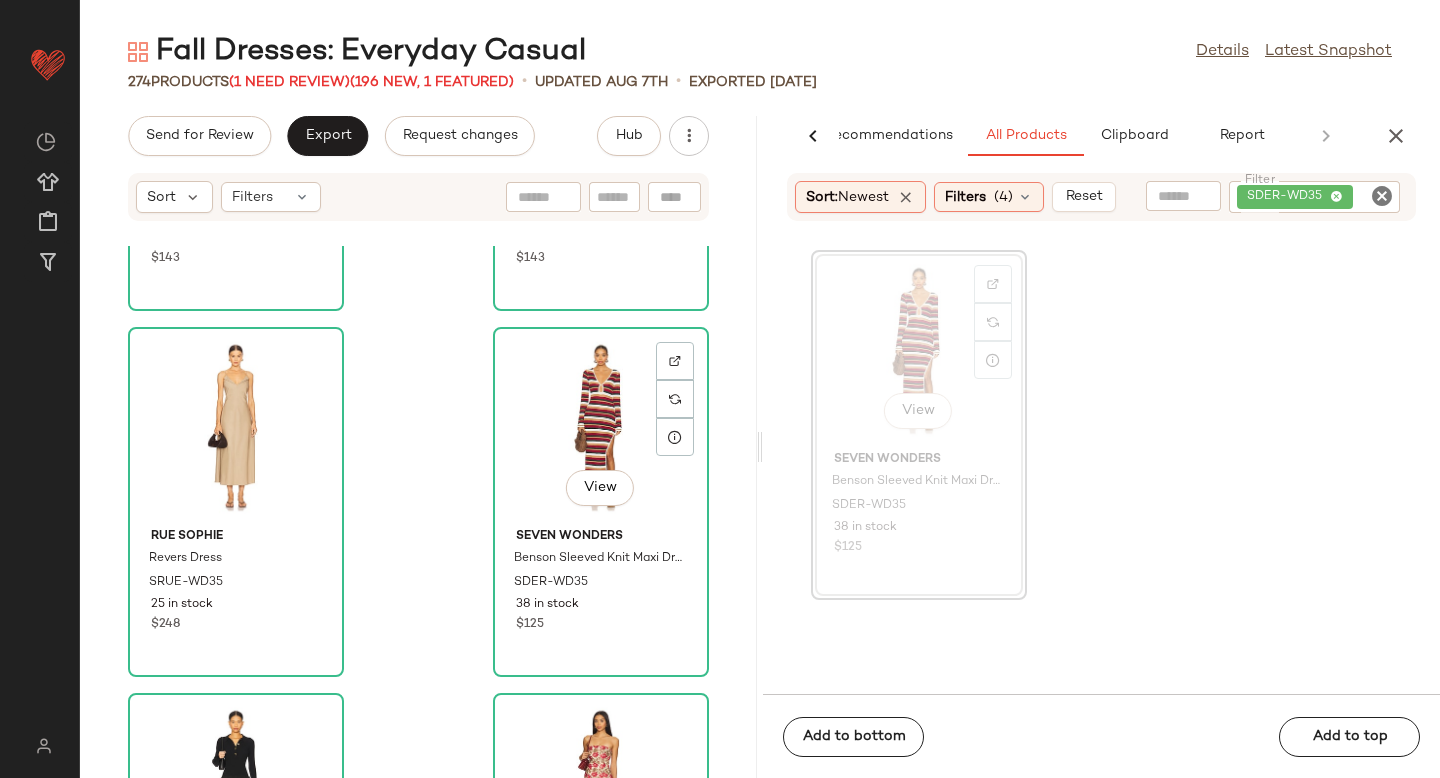 scroll, scrollTop: 14975, scrollLeft: 0, axis: vertical 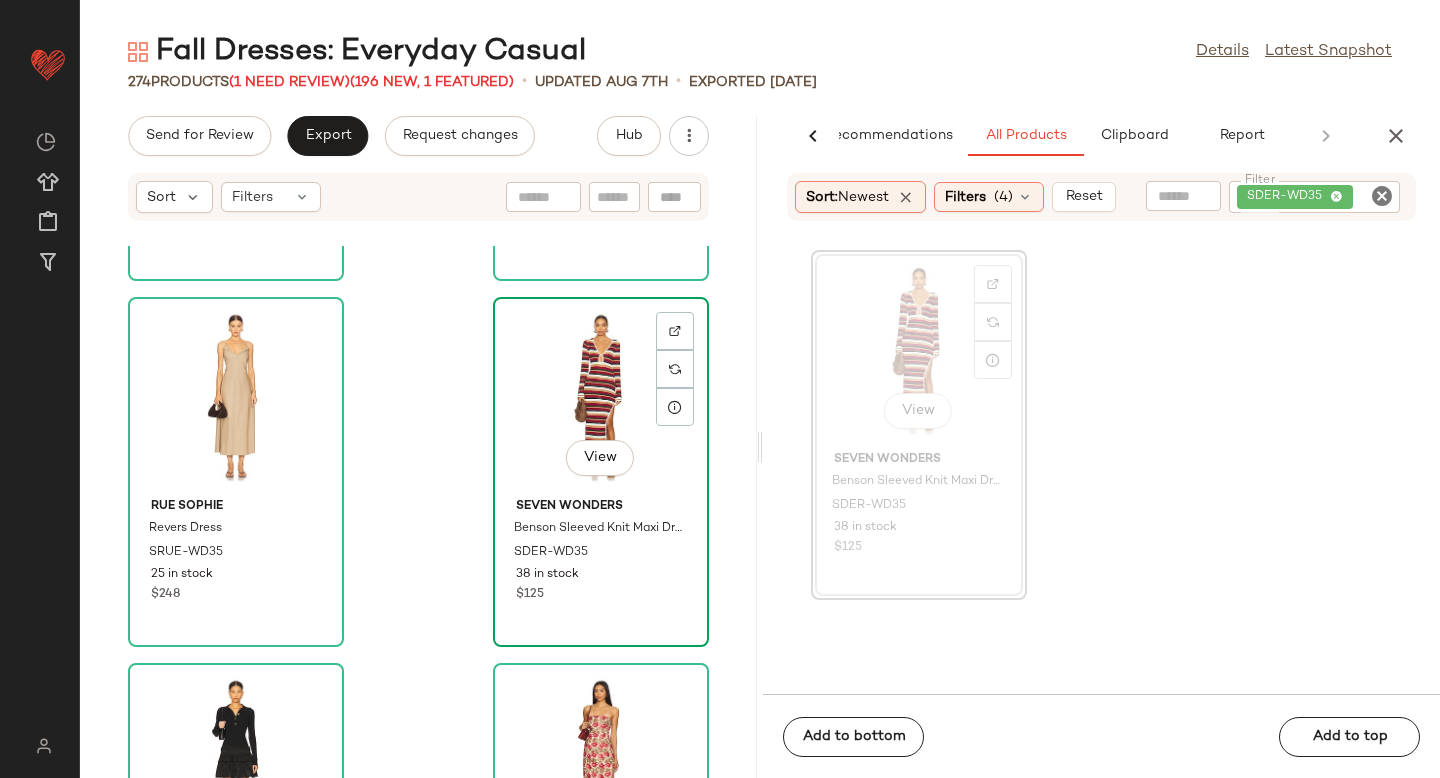 click on "View" 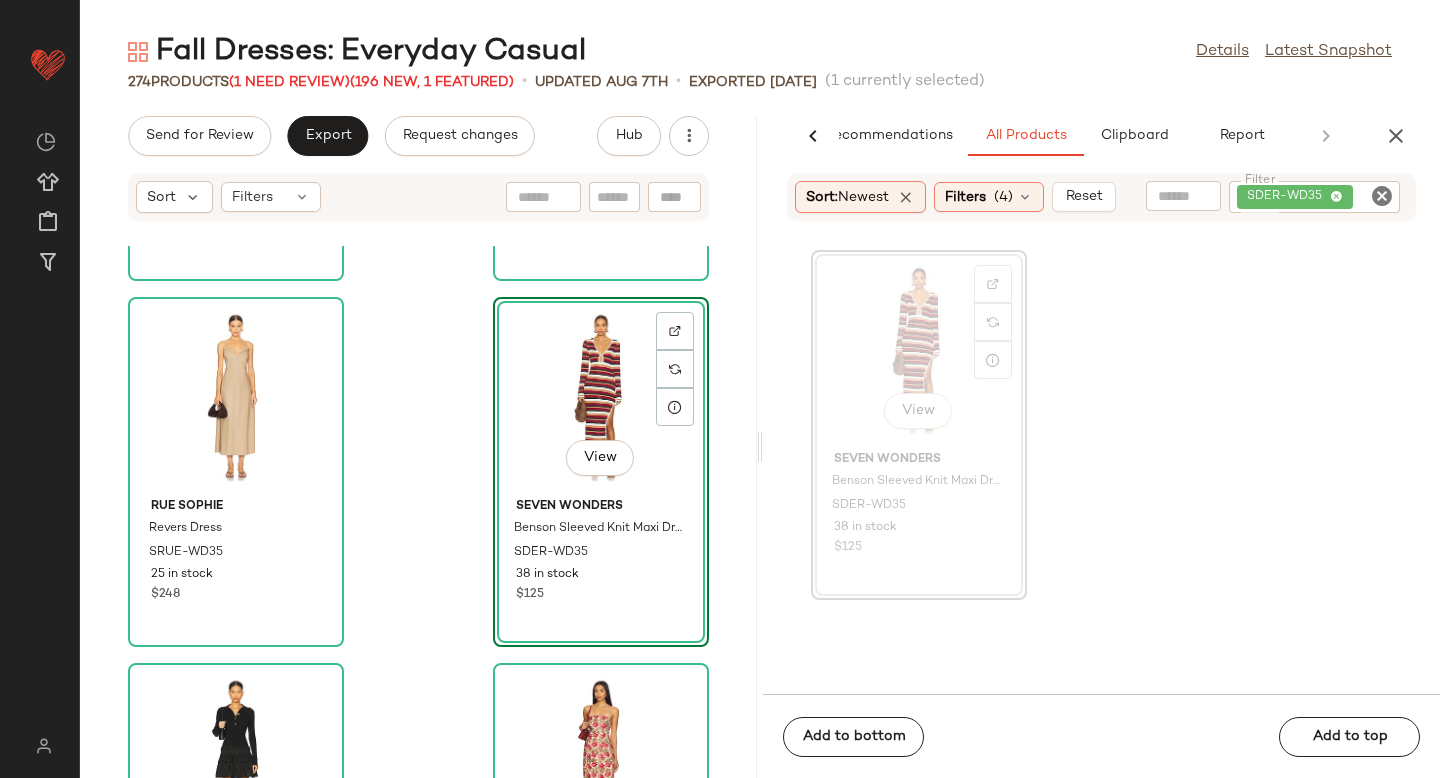 click on "View" 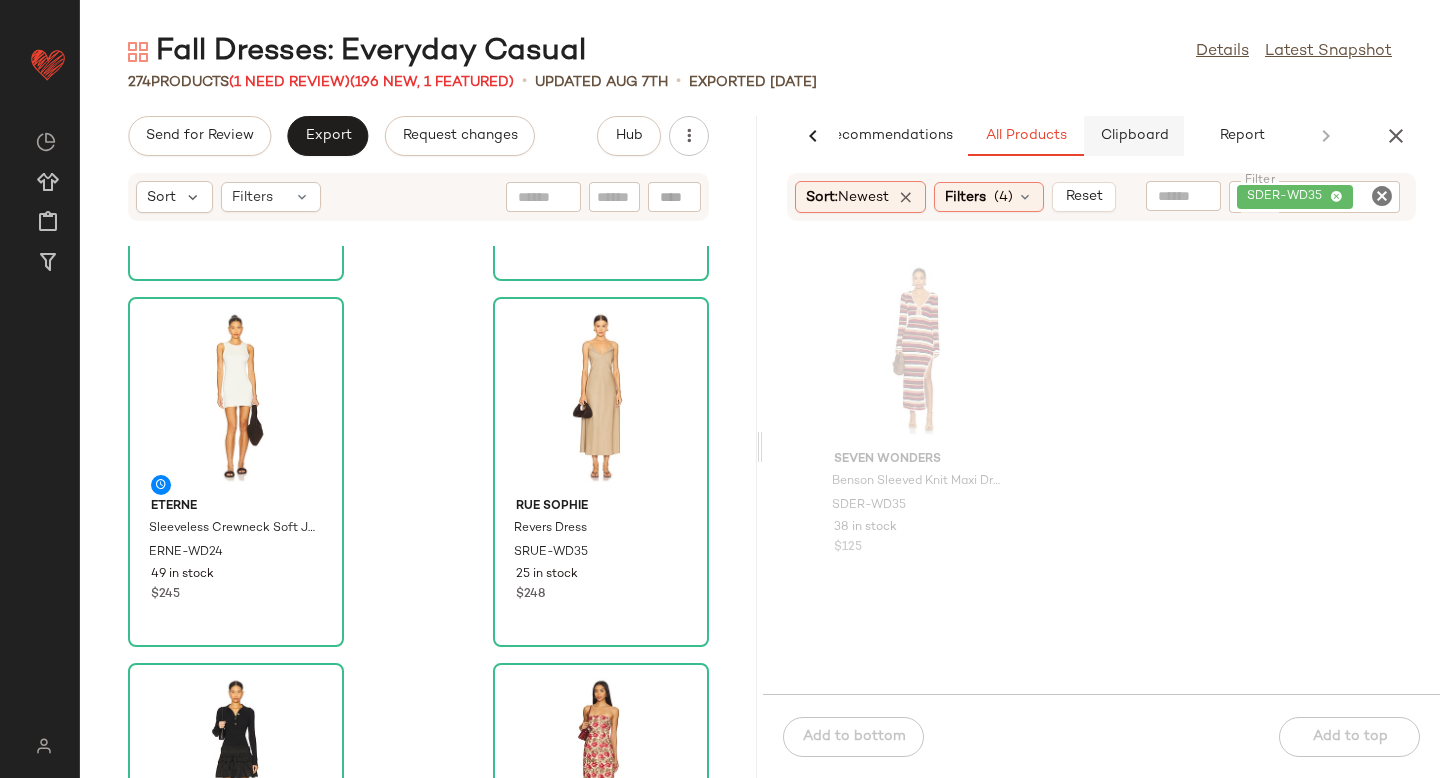 click on "Clipboard" at bounding box center (1134, 136) 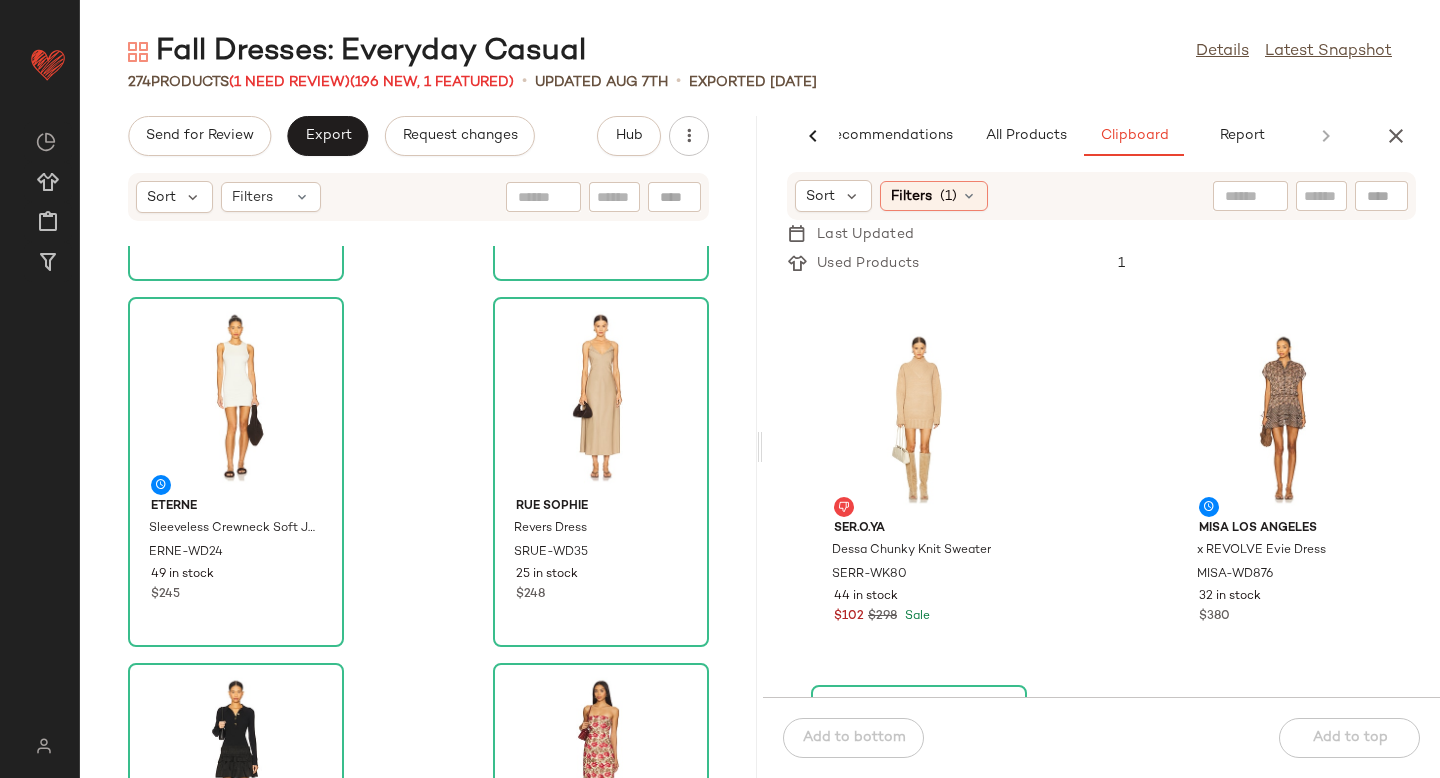 scroll, scrollTop: 1439, scrollLeft: 0, axis: vertical 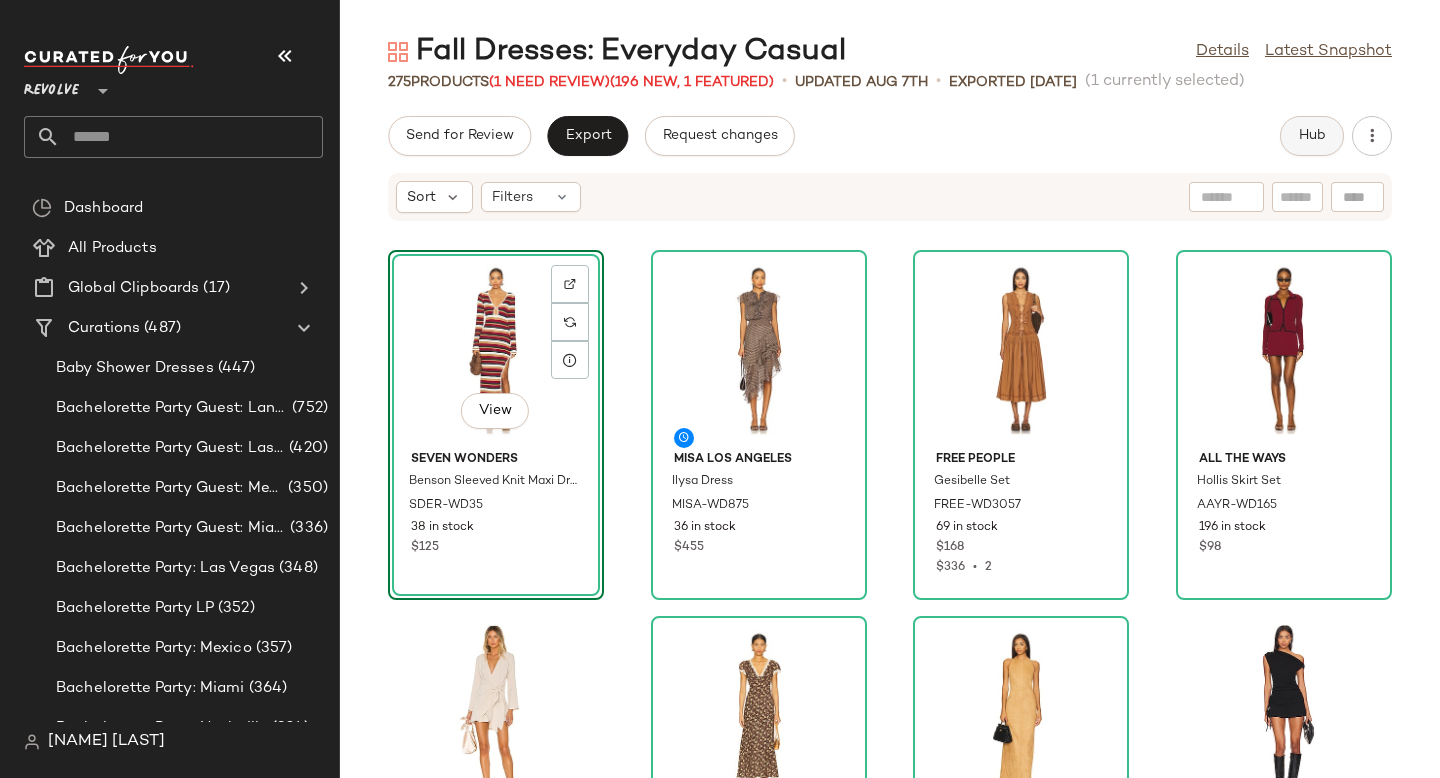 click on "Hub" 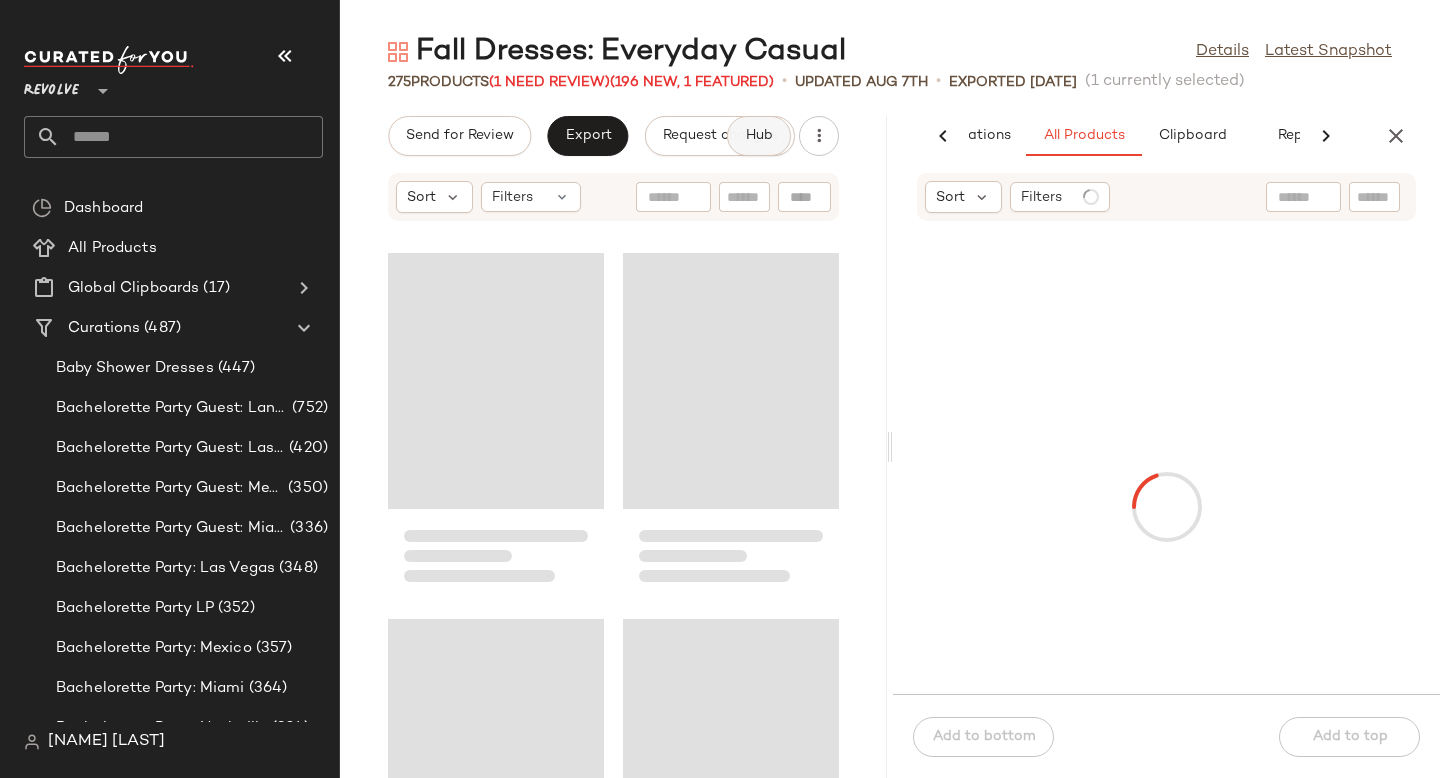 scroll, scrollTop: 0, scrollLeft: 119, axis: horizontal 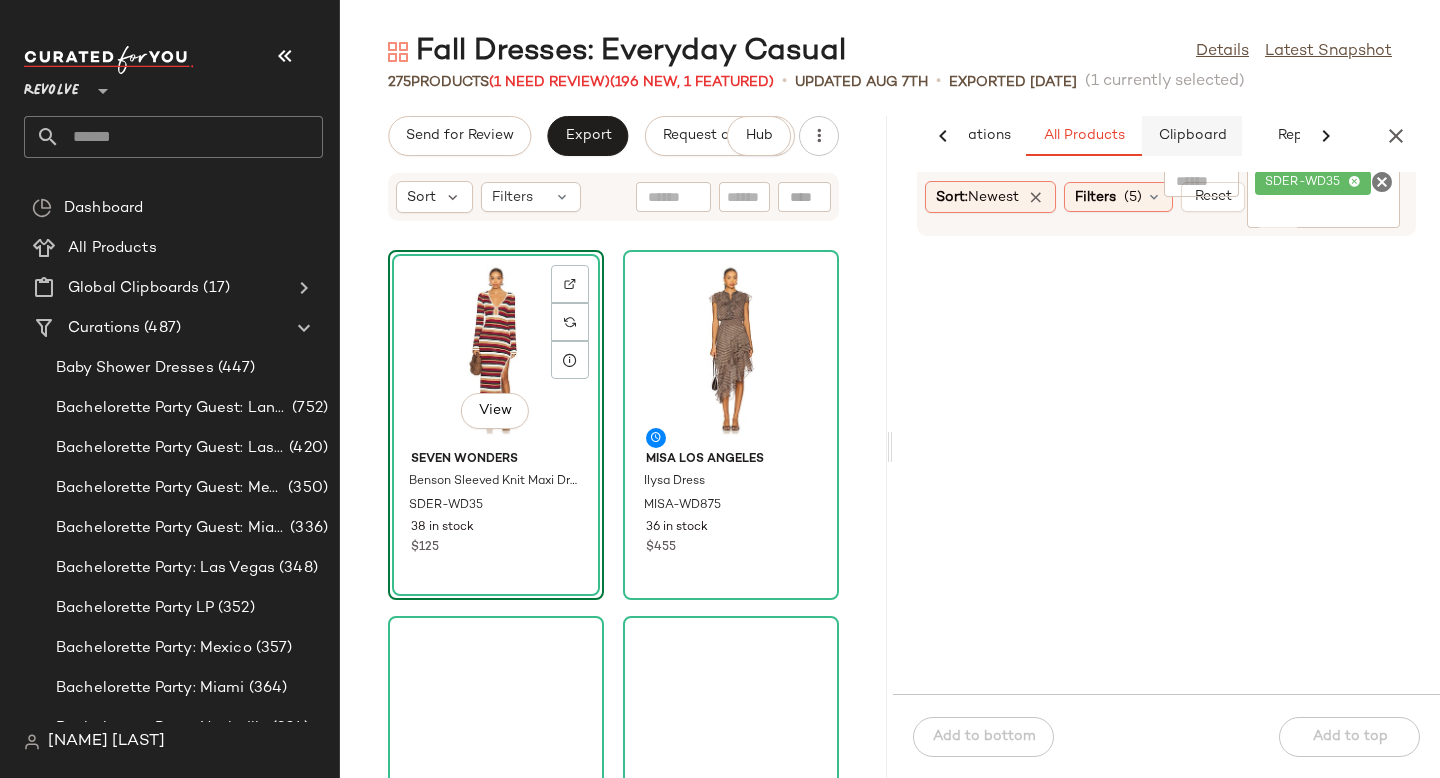click on "Clipboard" 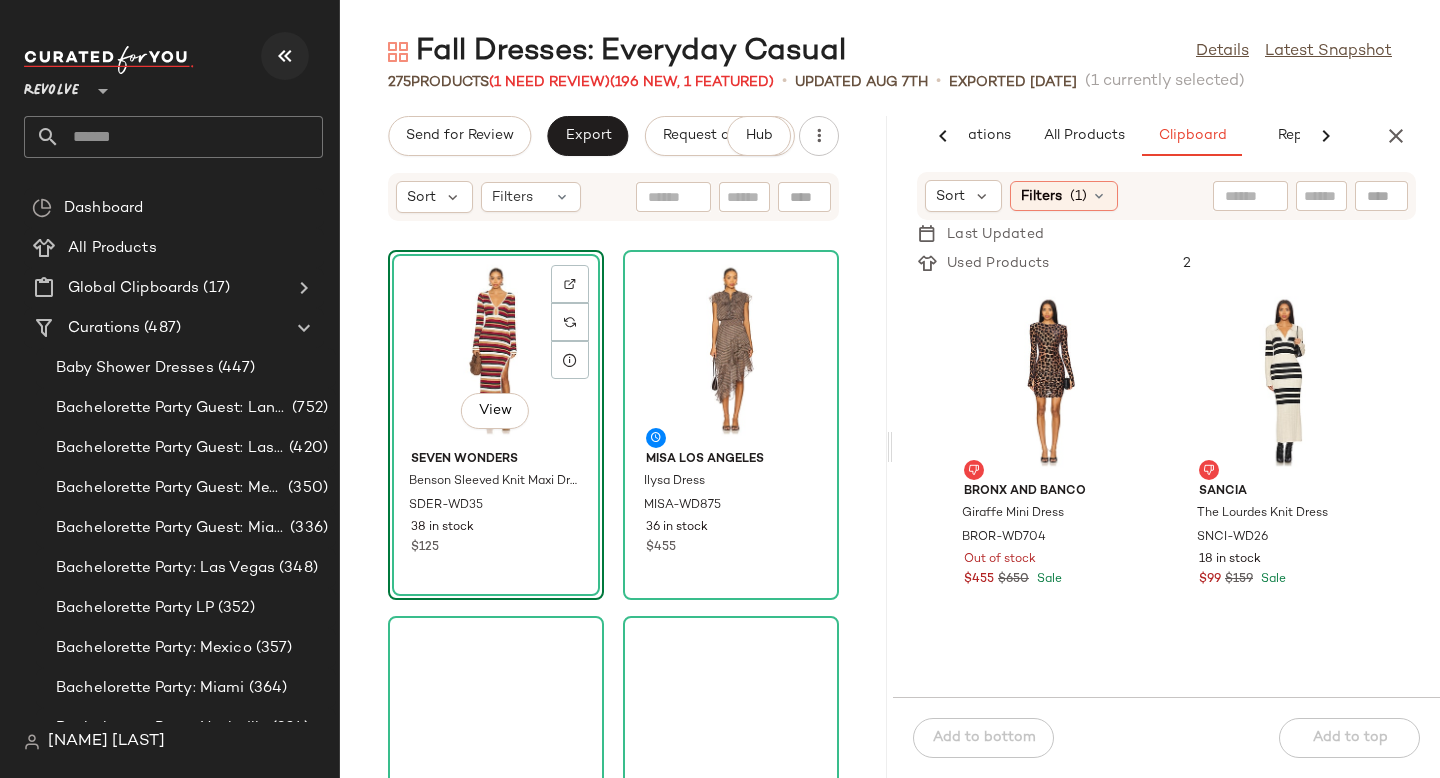 click at bounding box center [285, 56] 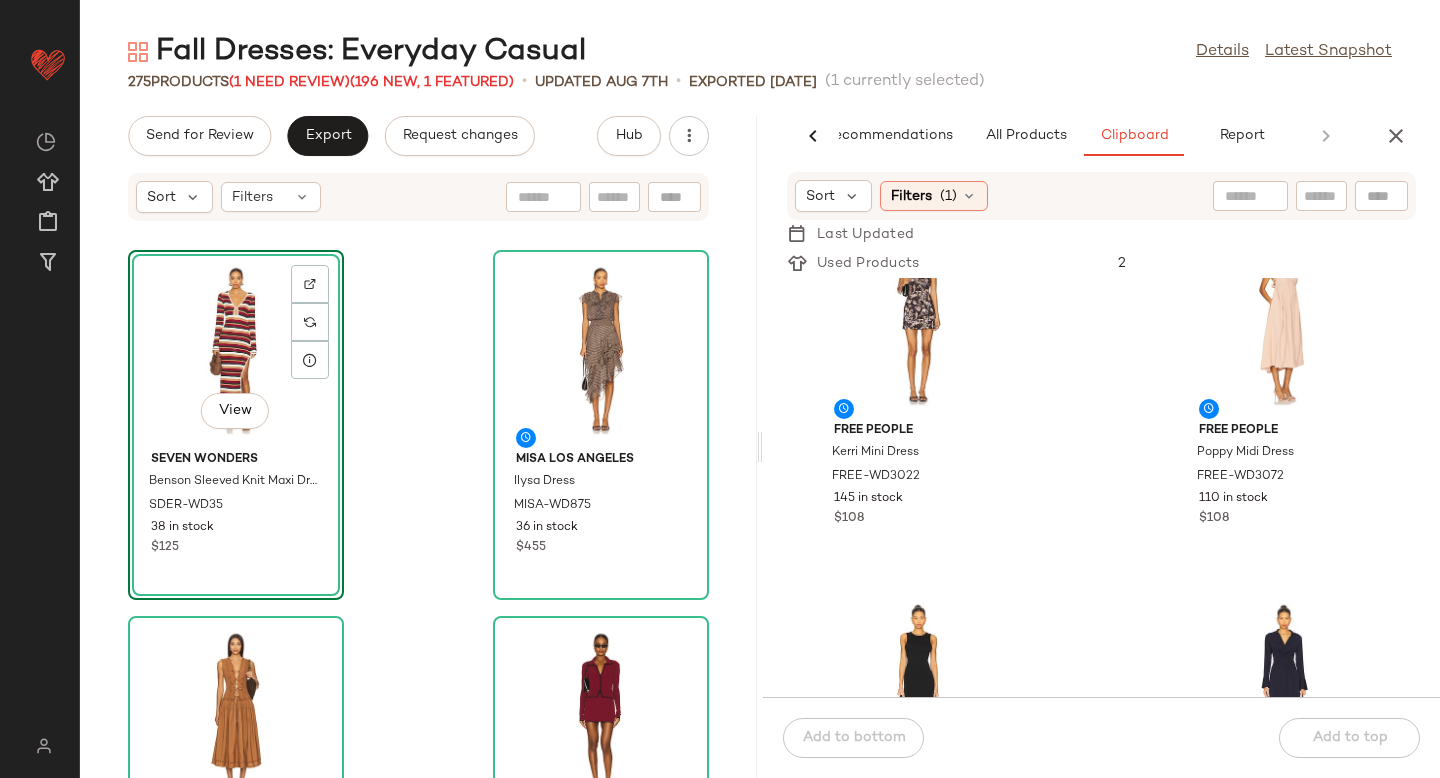 scroll, scrollTop: 2879, scrollLeft: 0, axis: vertical 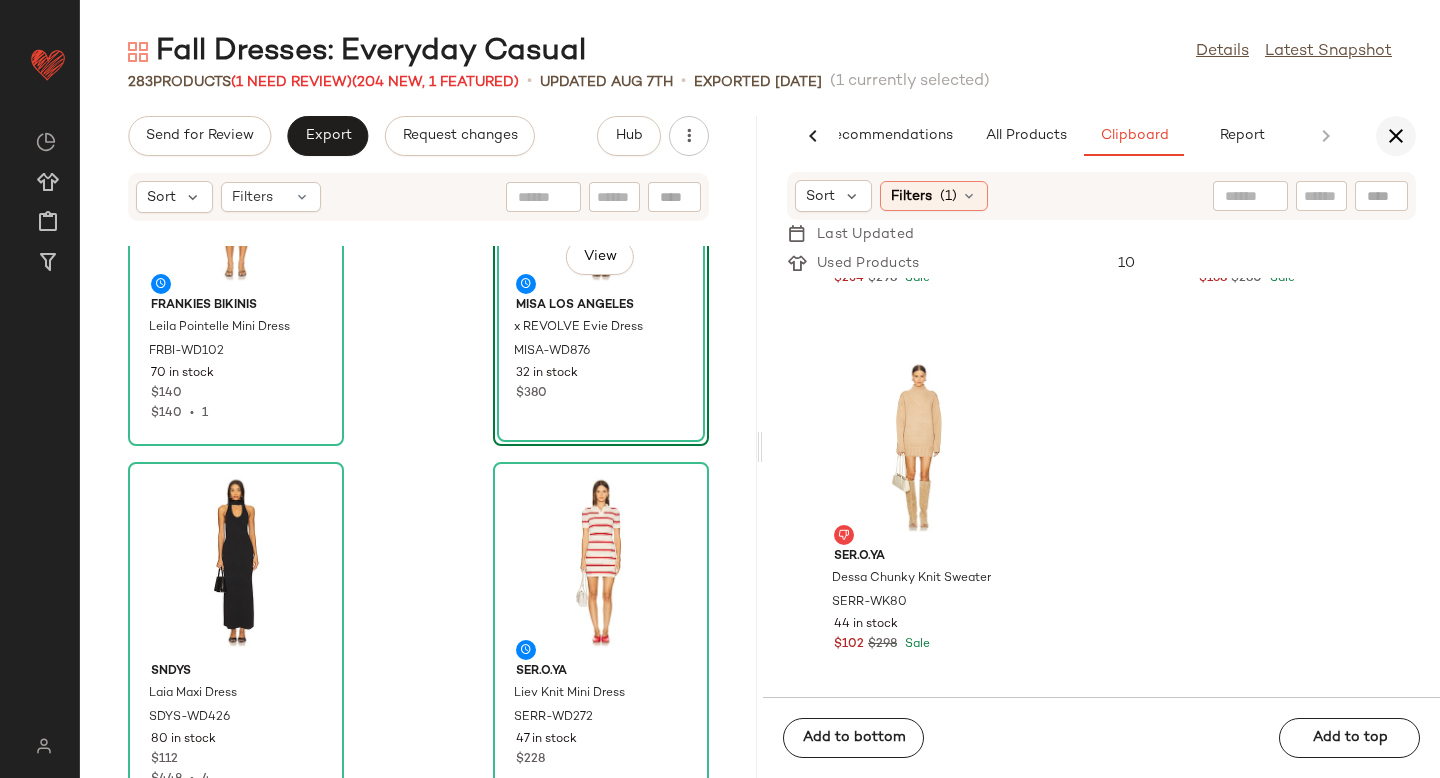 click at bounding box center (1396, 136) 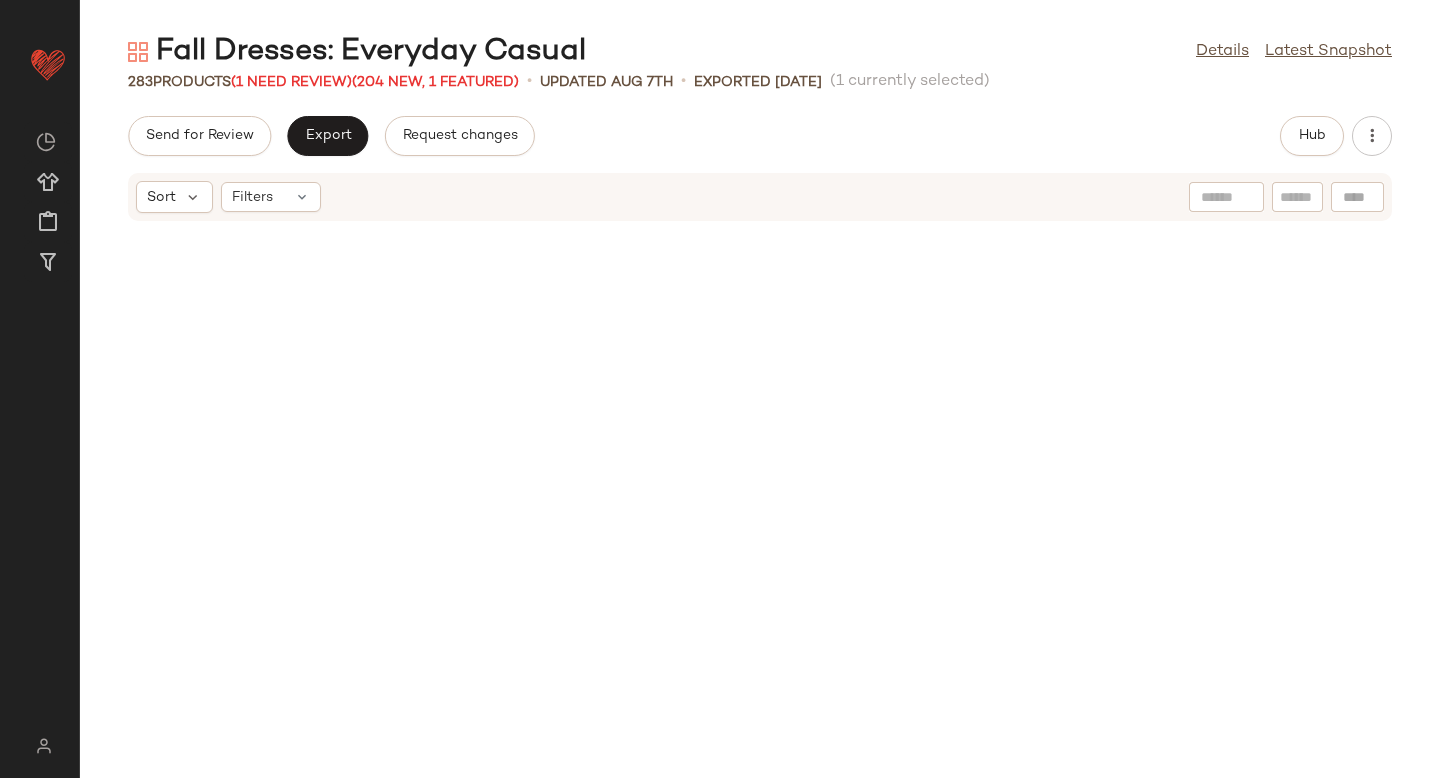 scroll, scrollTop: 3294, scrollLeft: 0, axis: vertical 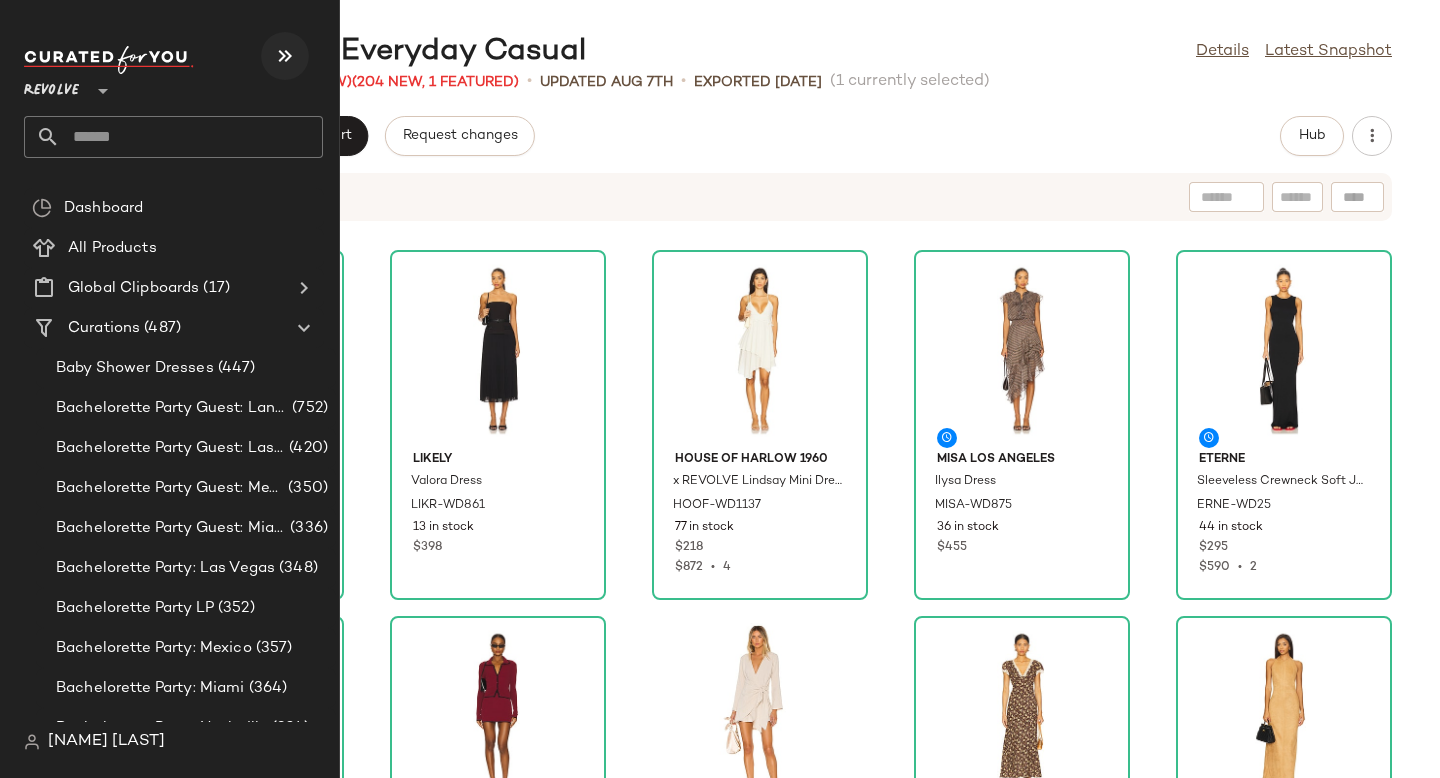 click at bounding box center [285, 56] 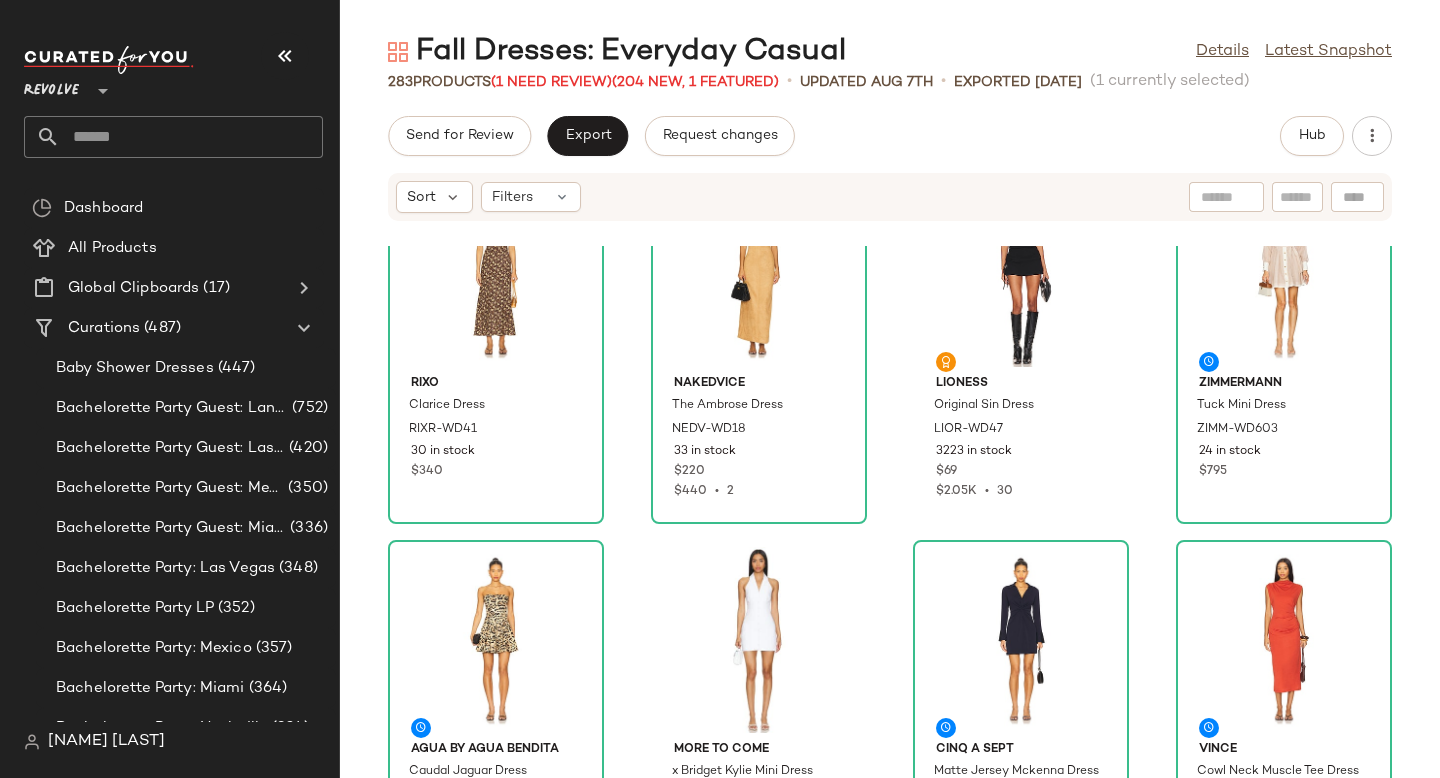 scroll, scrollTop: 0, scrollLeft: 0, axis: both 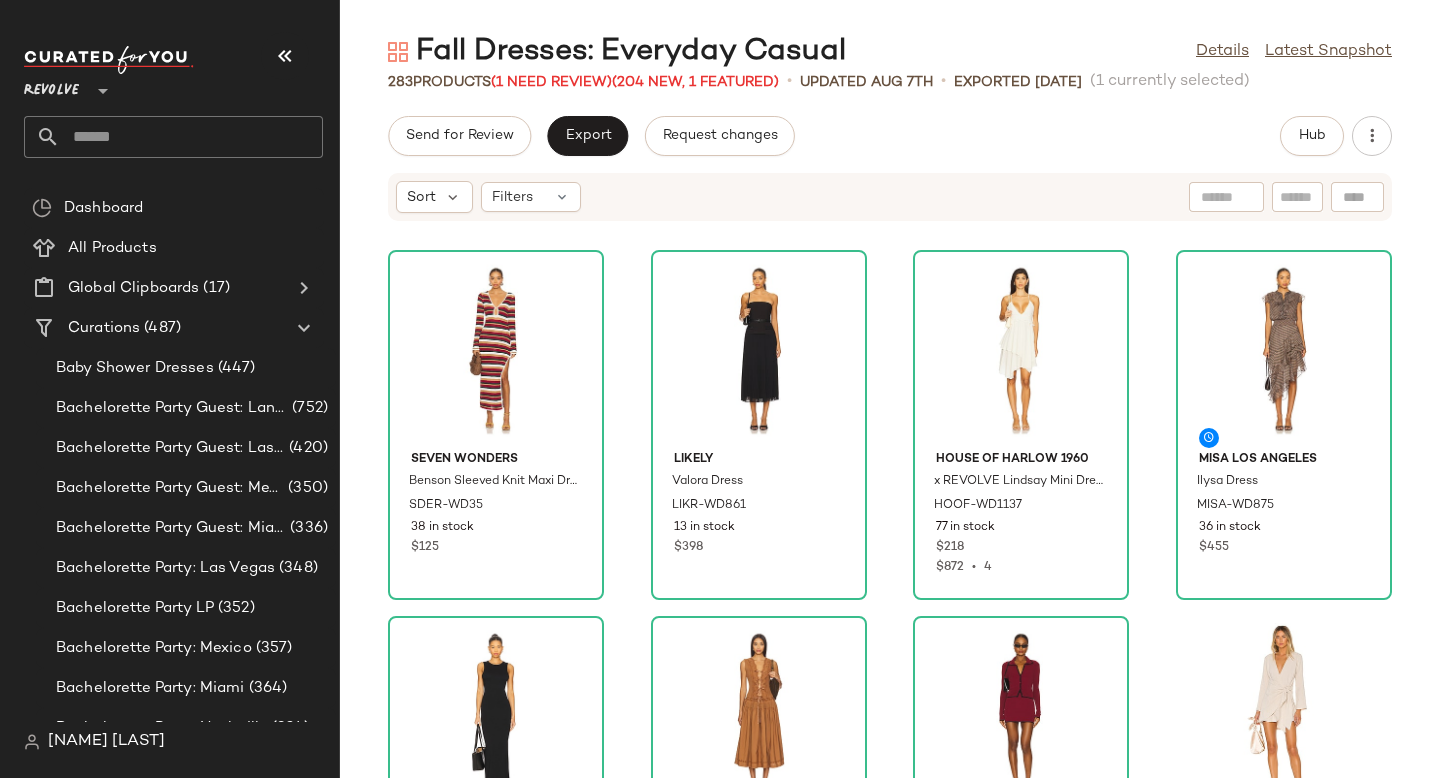 click 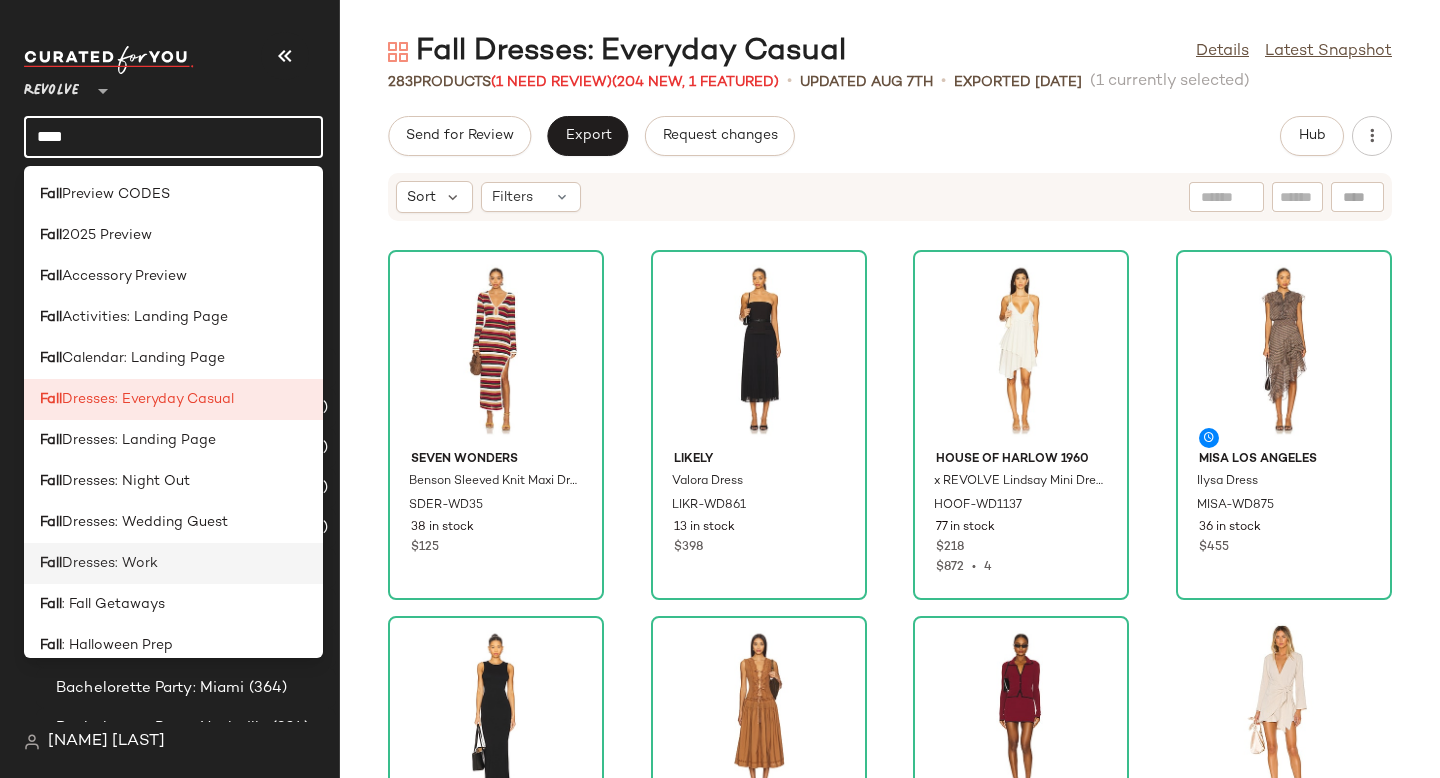 type on "****" 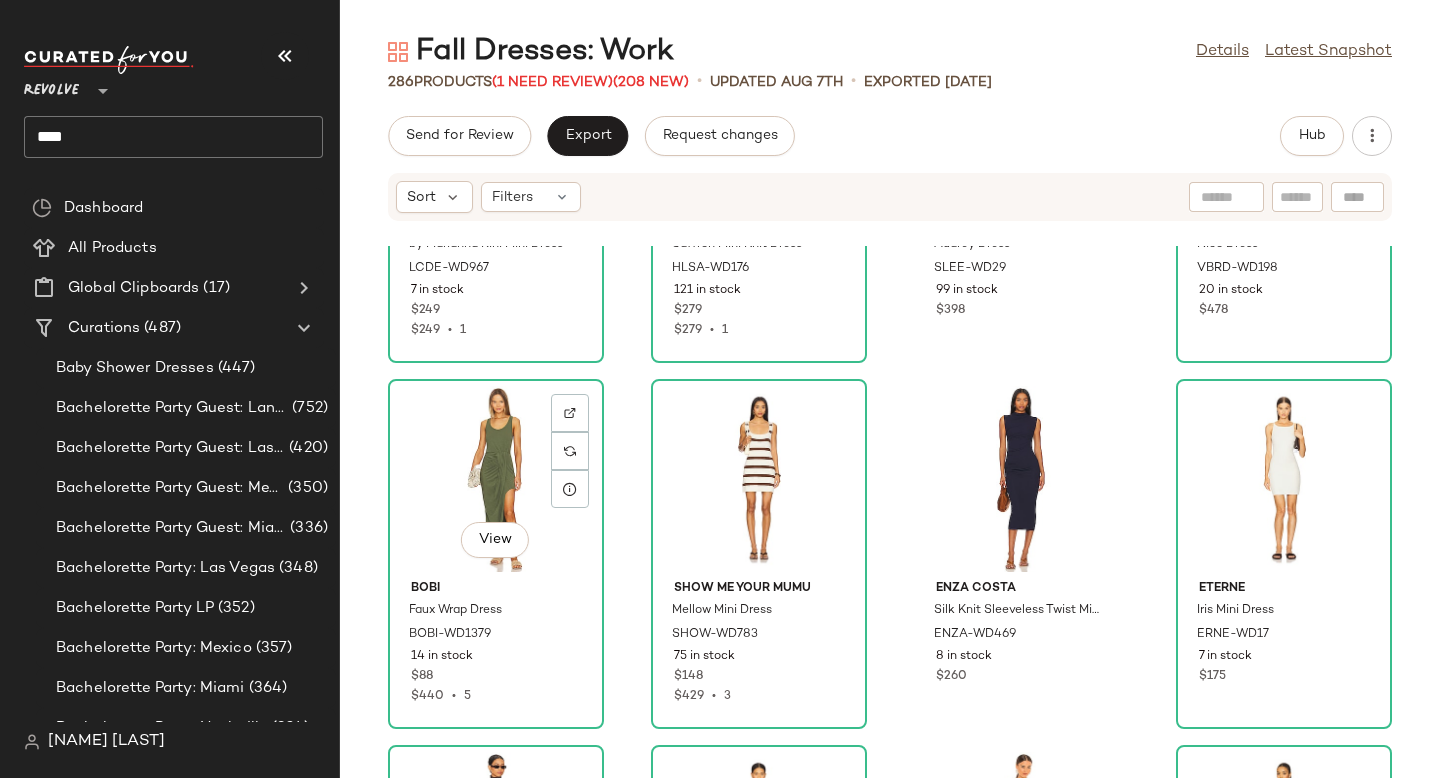 scroll, scrollTop: 10513, scrollLeft: 0, axis: vertical 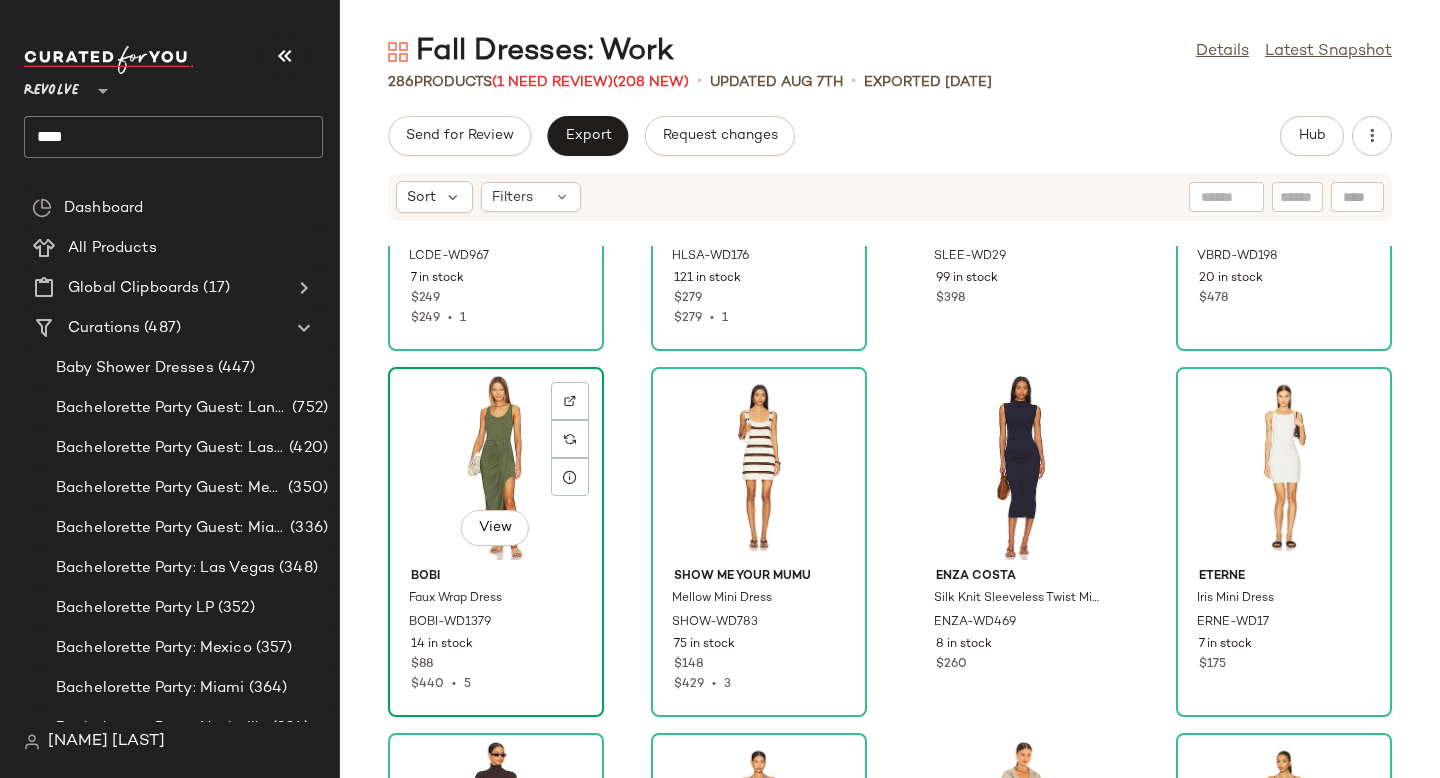 click on "View" 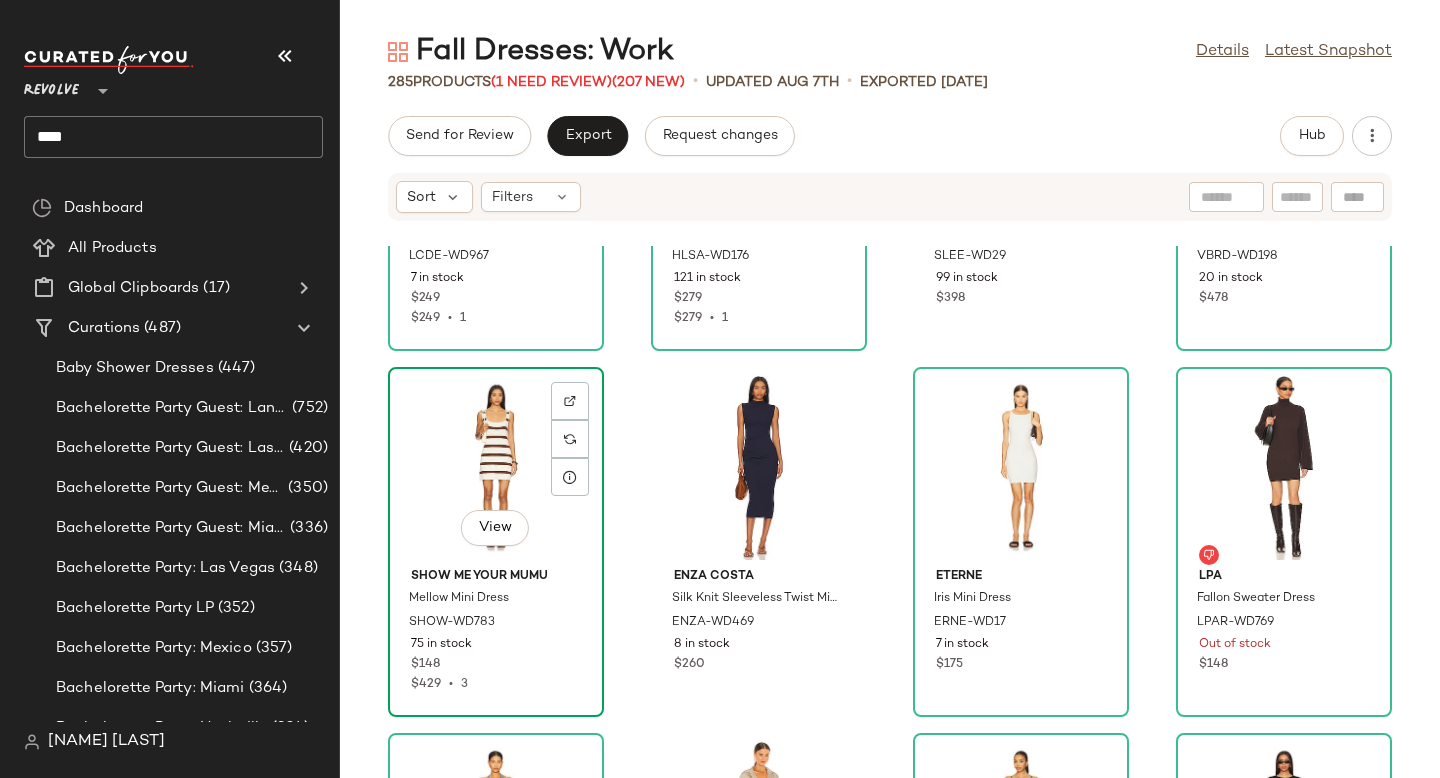 click on "View" 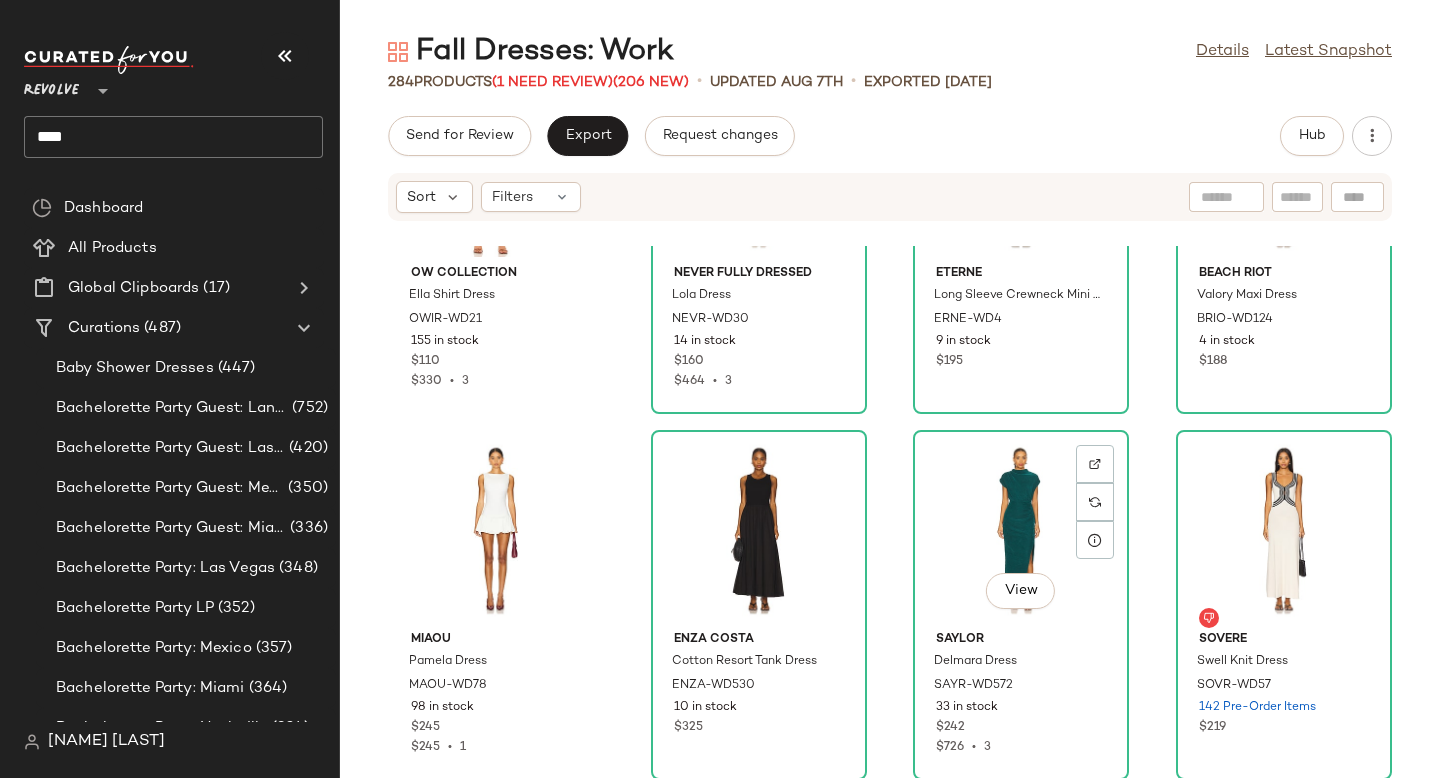 scroll, scrollTop: 11191, scrollLeft: 0, axis: vertical 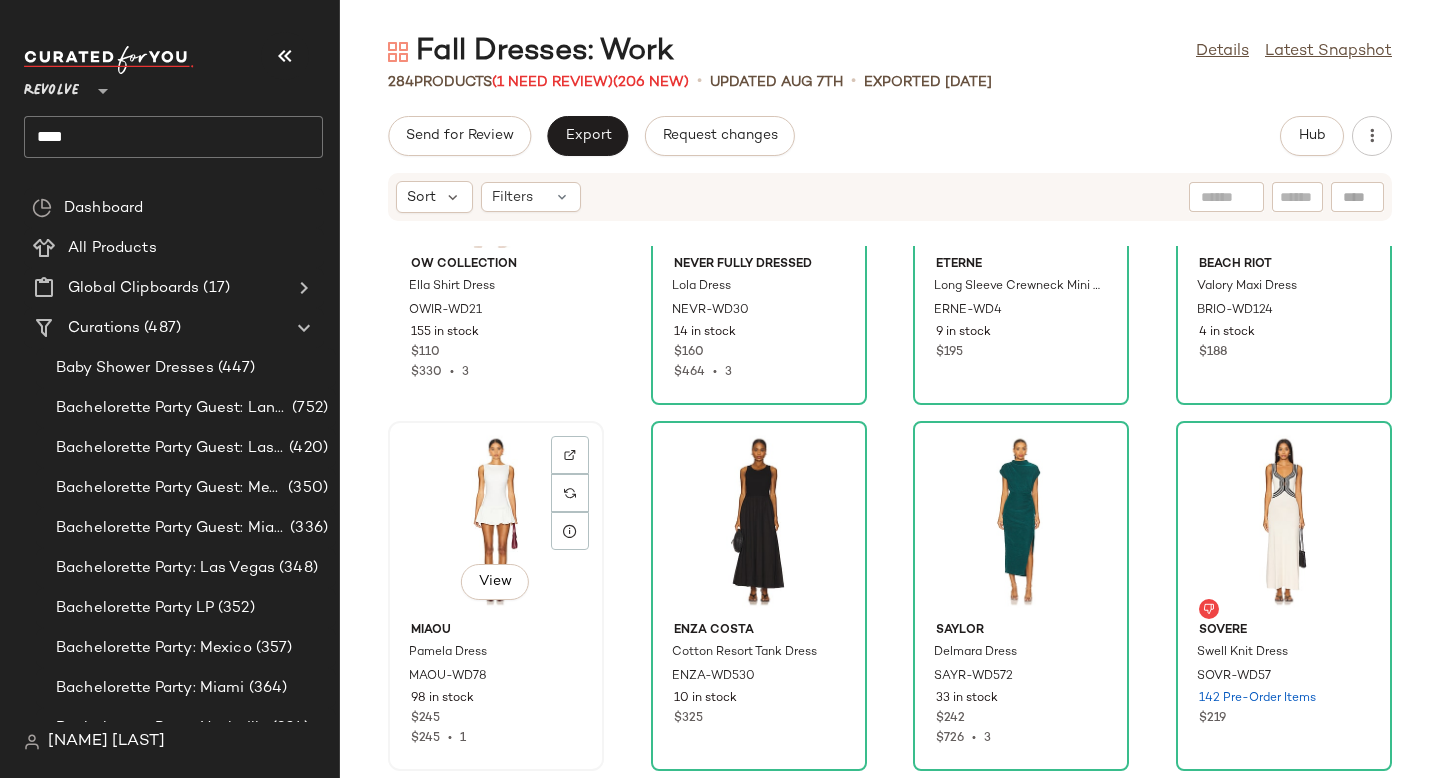 click on "View" 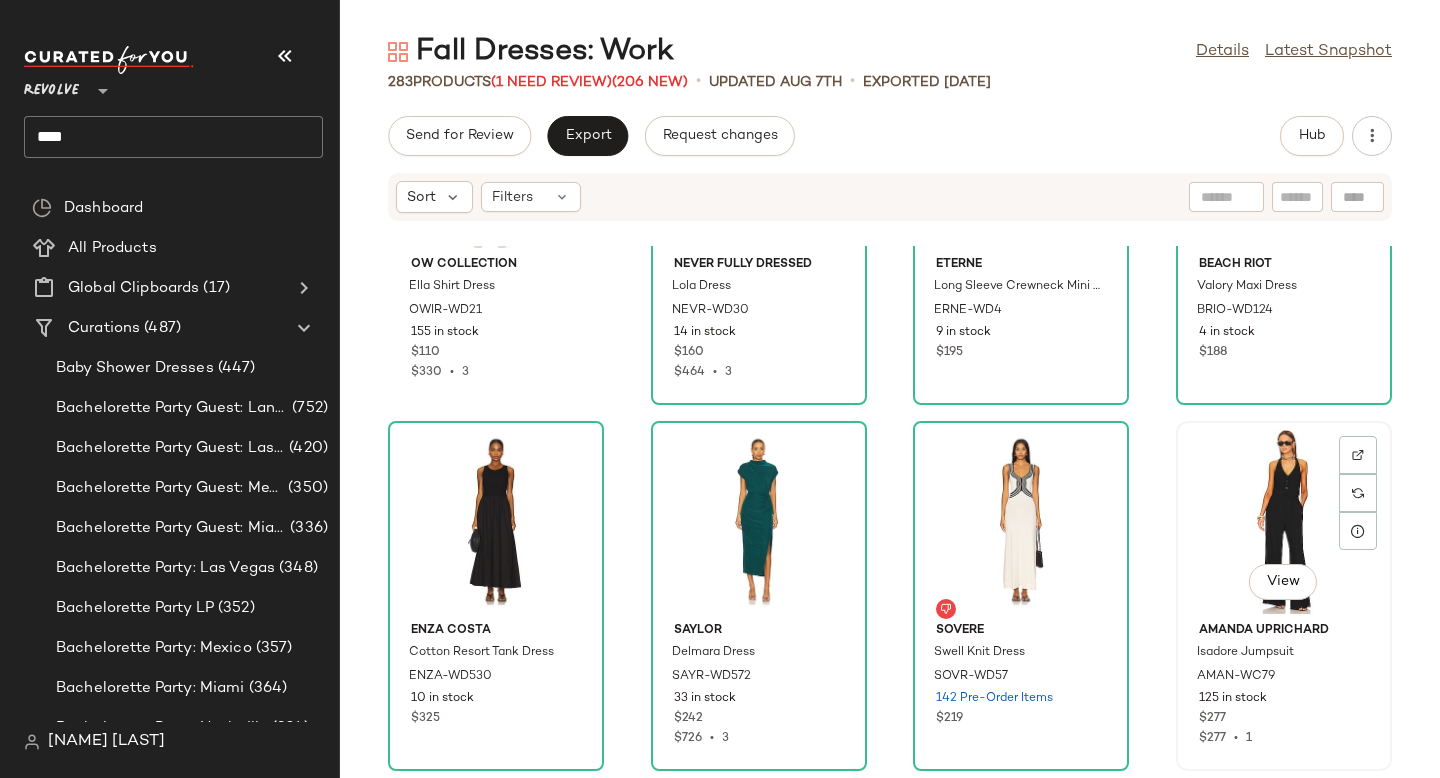 click on "View" 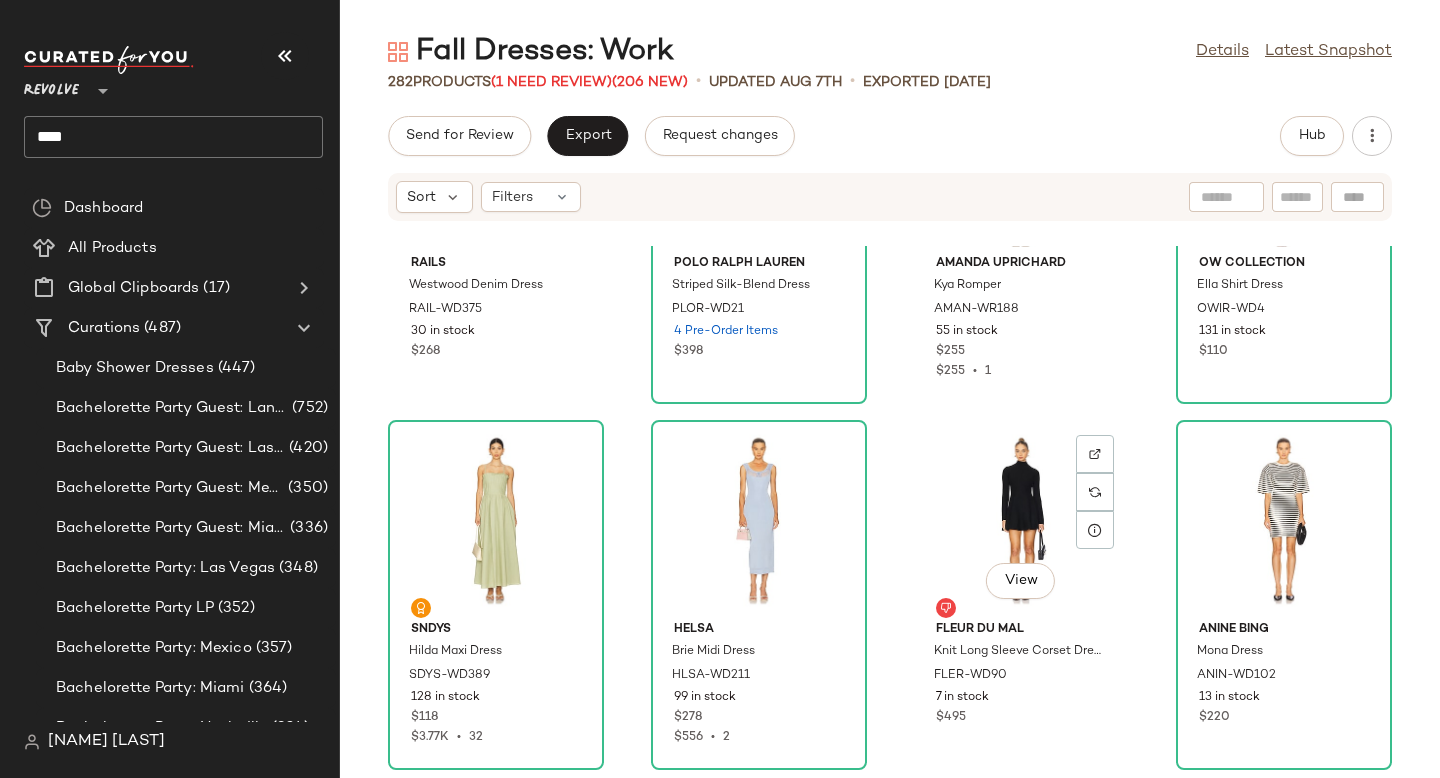 scroll, scrollTop: 11999, scrollLeft: 0, axis: vertical 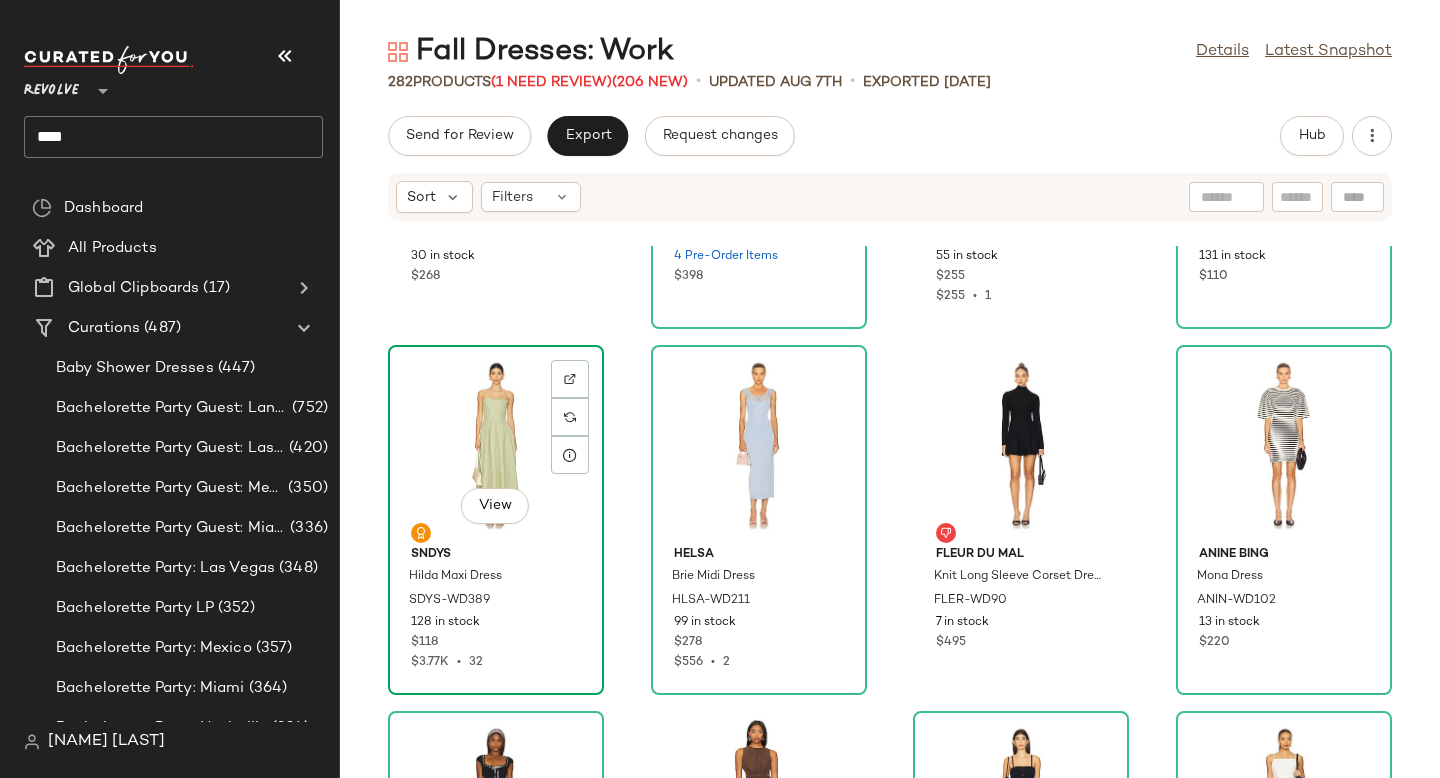click on "View" 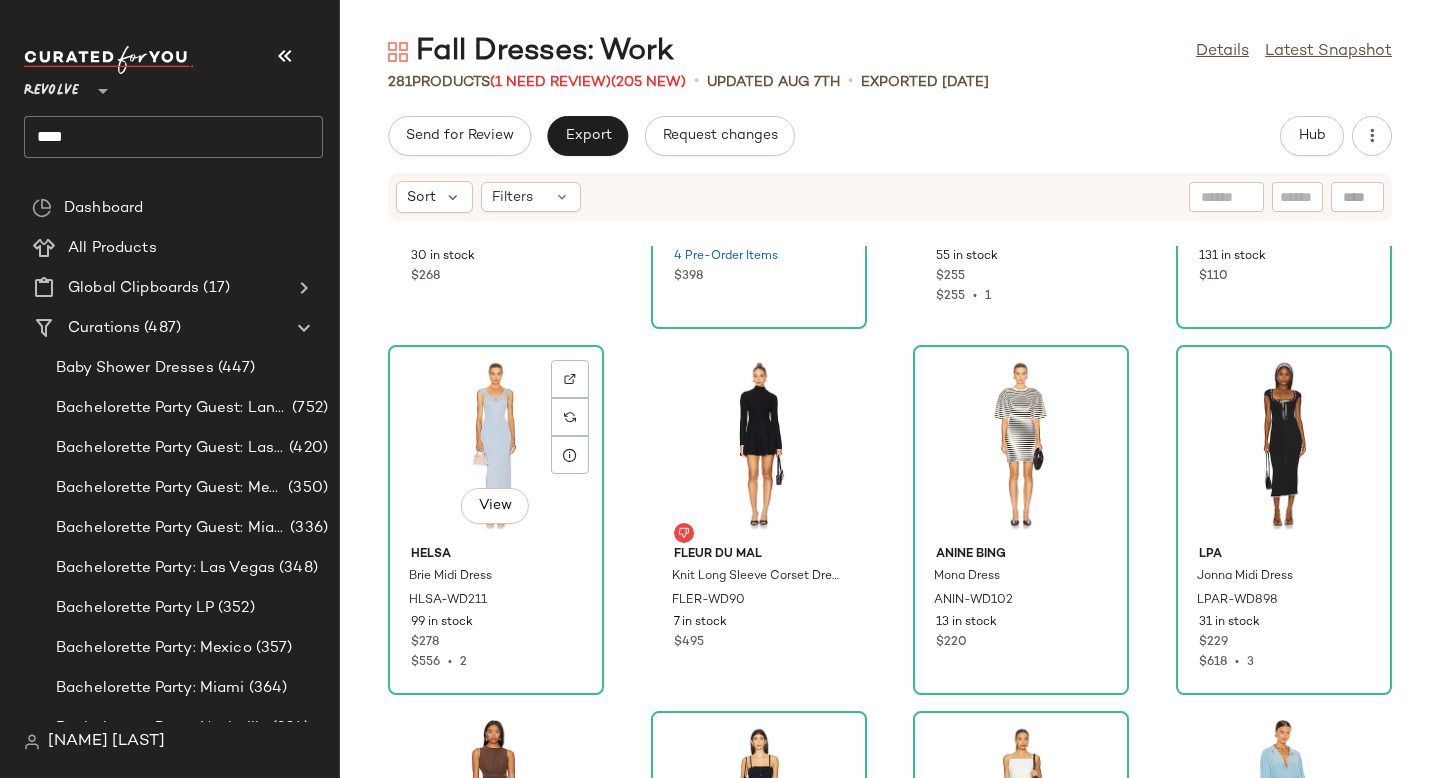 click on "View" 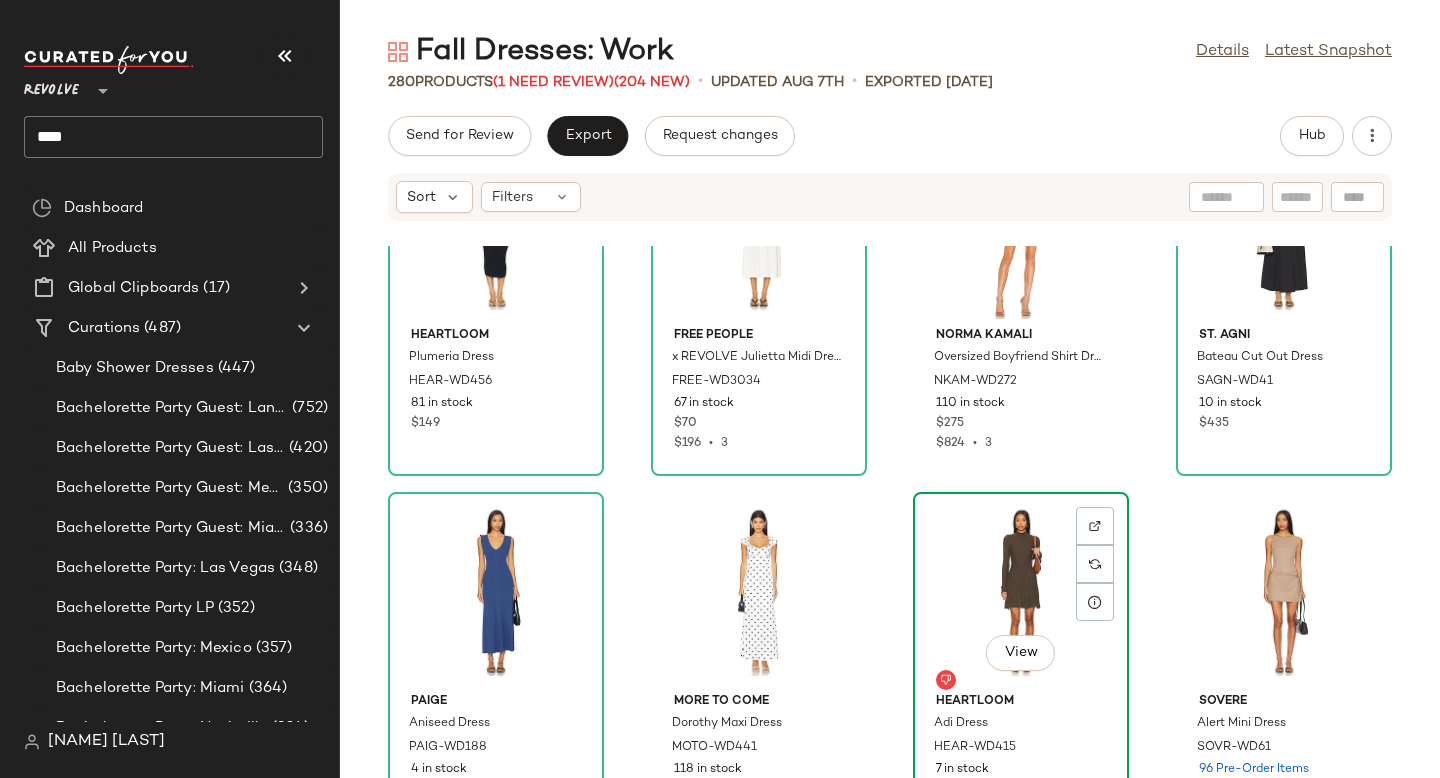 scroll, scrollTop: 12282, scrollLeft: 0, axis: vertical 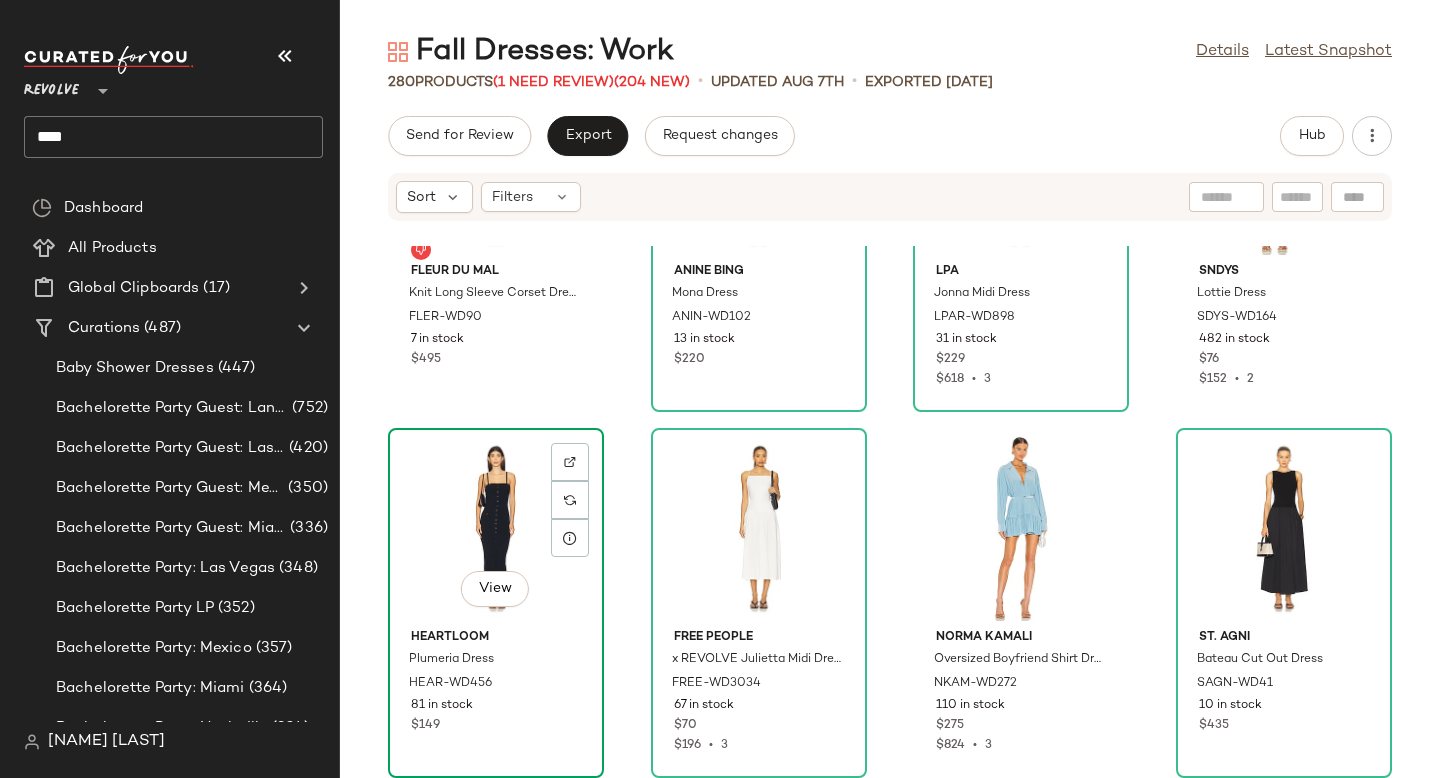 click on "View" 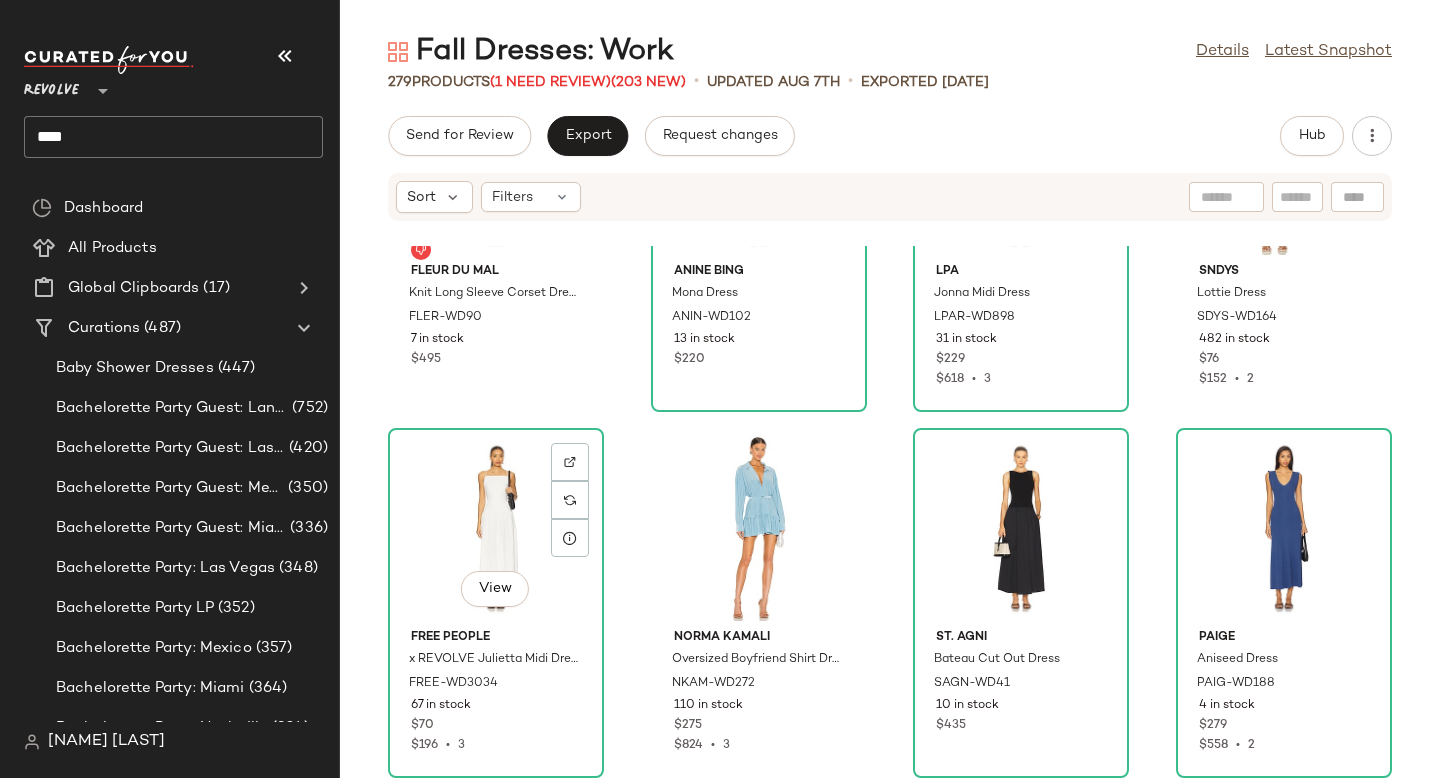 click on "View" 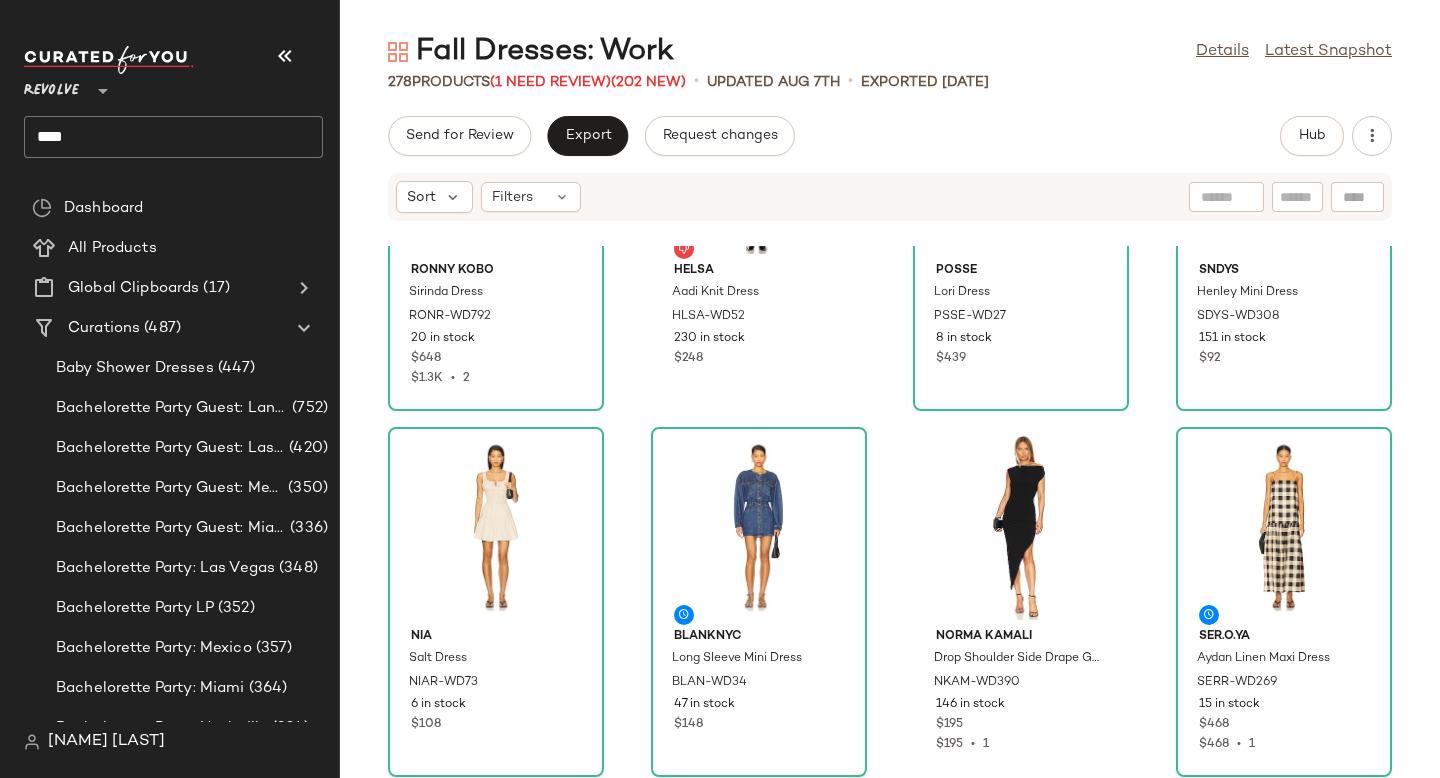 scroll, scrollTop: 17056, scrollLeft: 0, axis: vertical 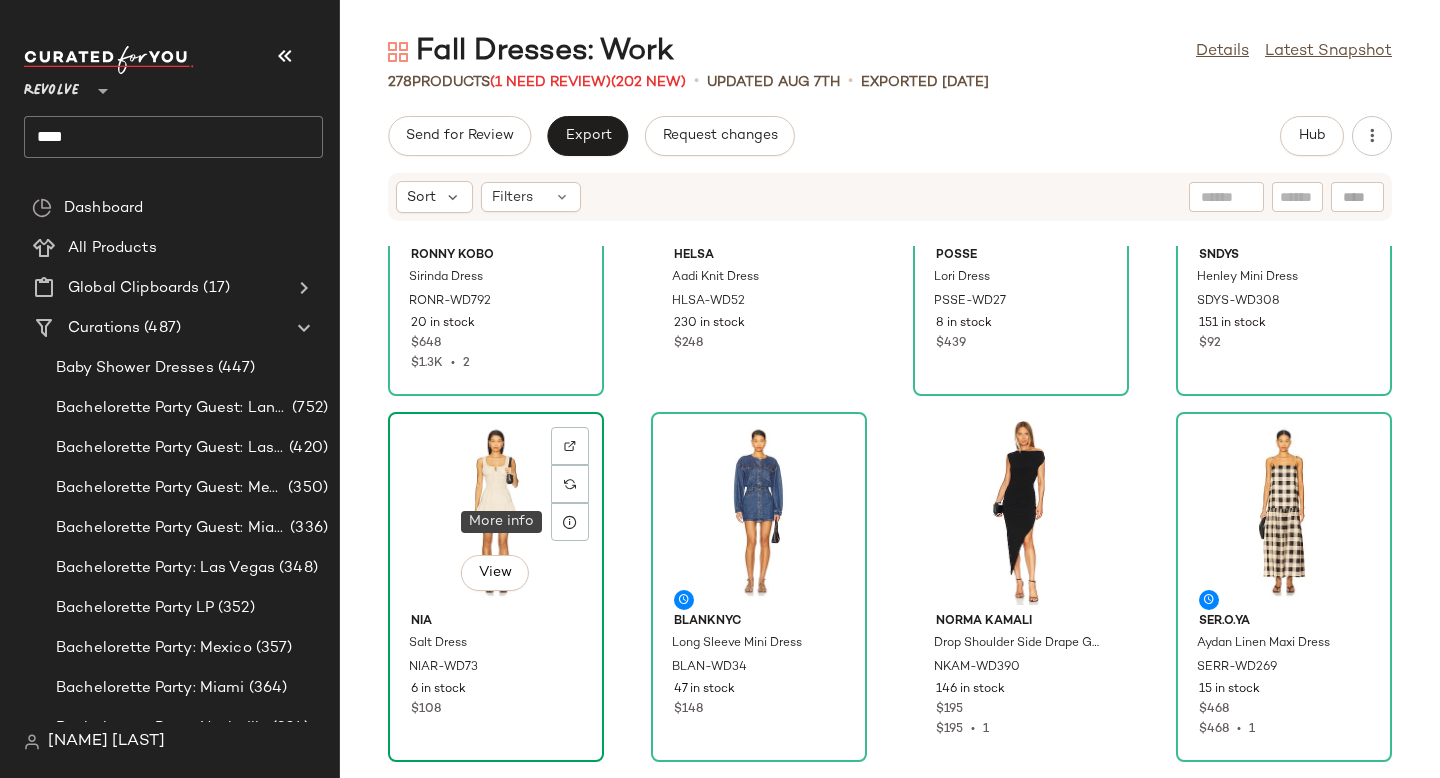 click on "View" 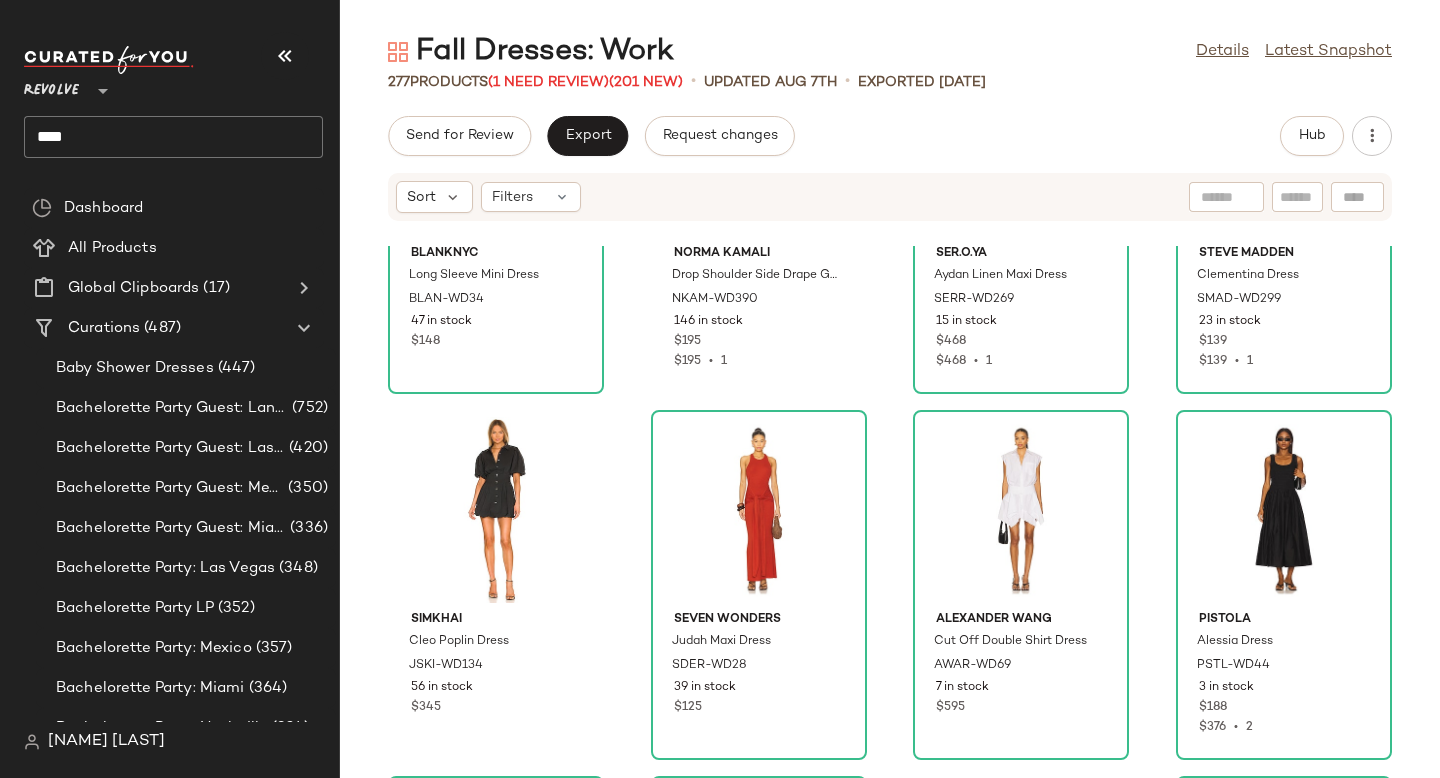 scroll, scrollTop: 17516, scrollLeft: 0, axis: vertical 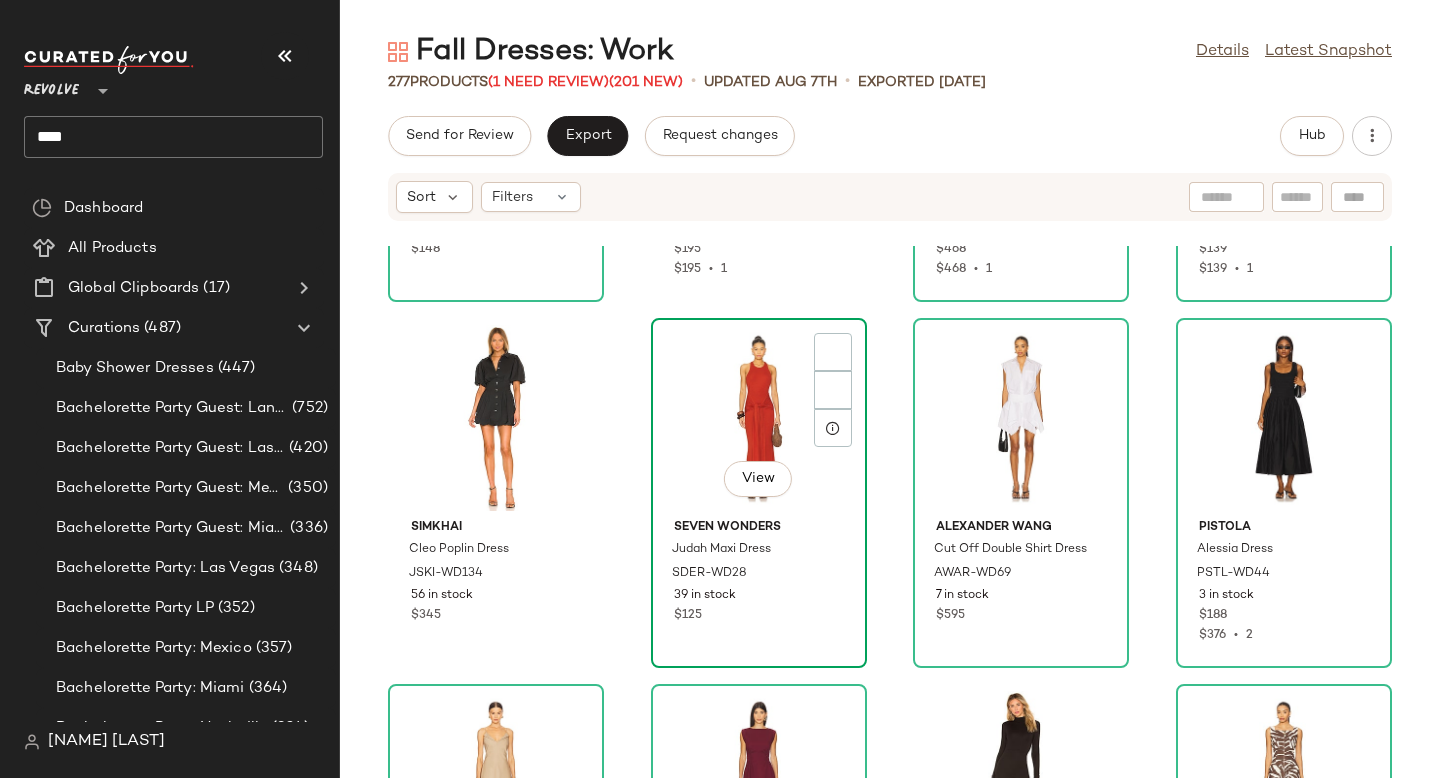 click on "View" 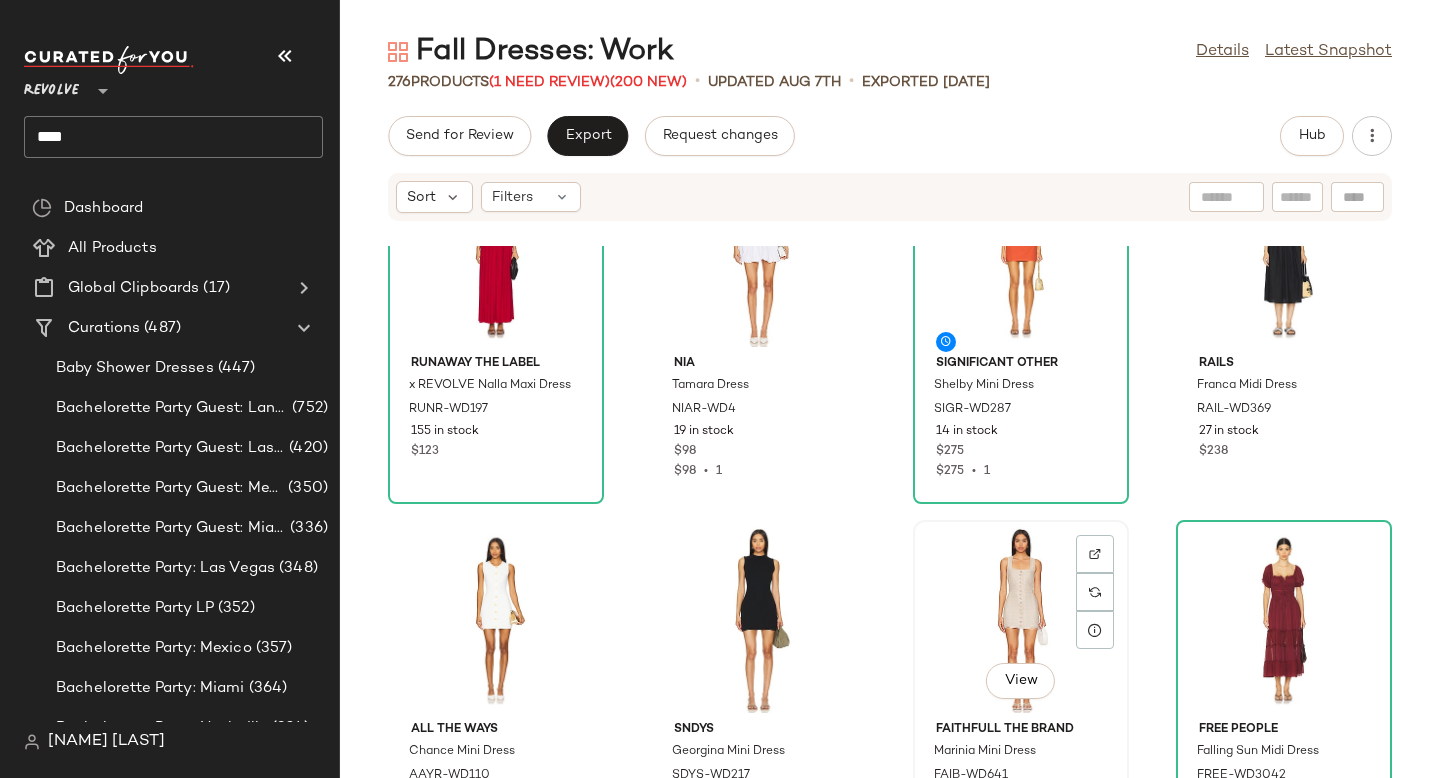 scroll, scrollTop: 23817, scrollLeft: 0, axis: vertical 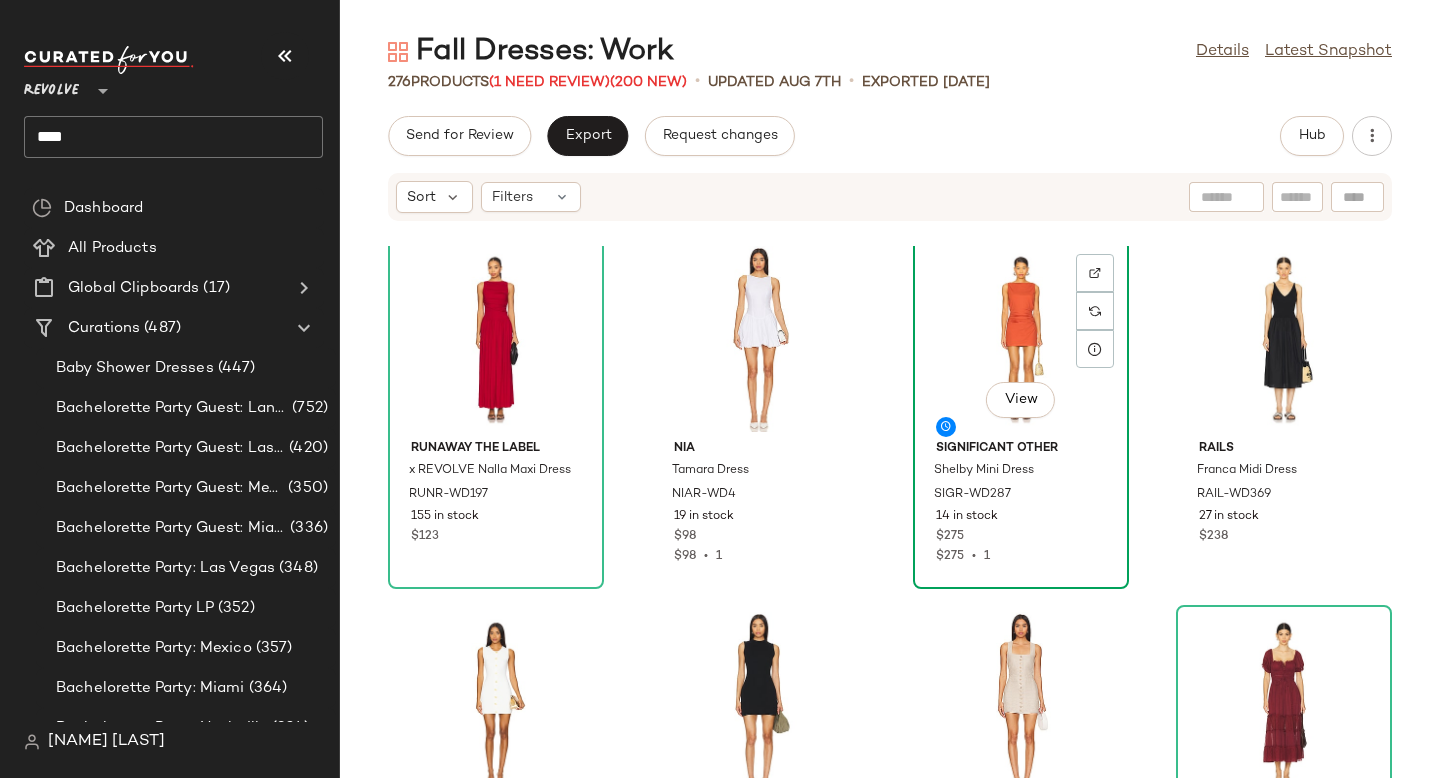 click on "View" 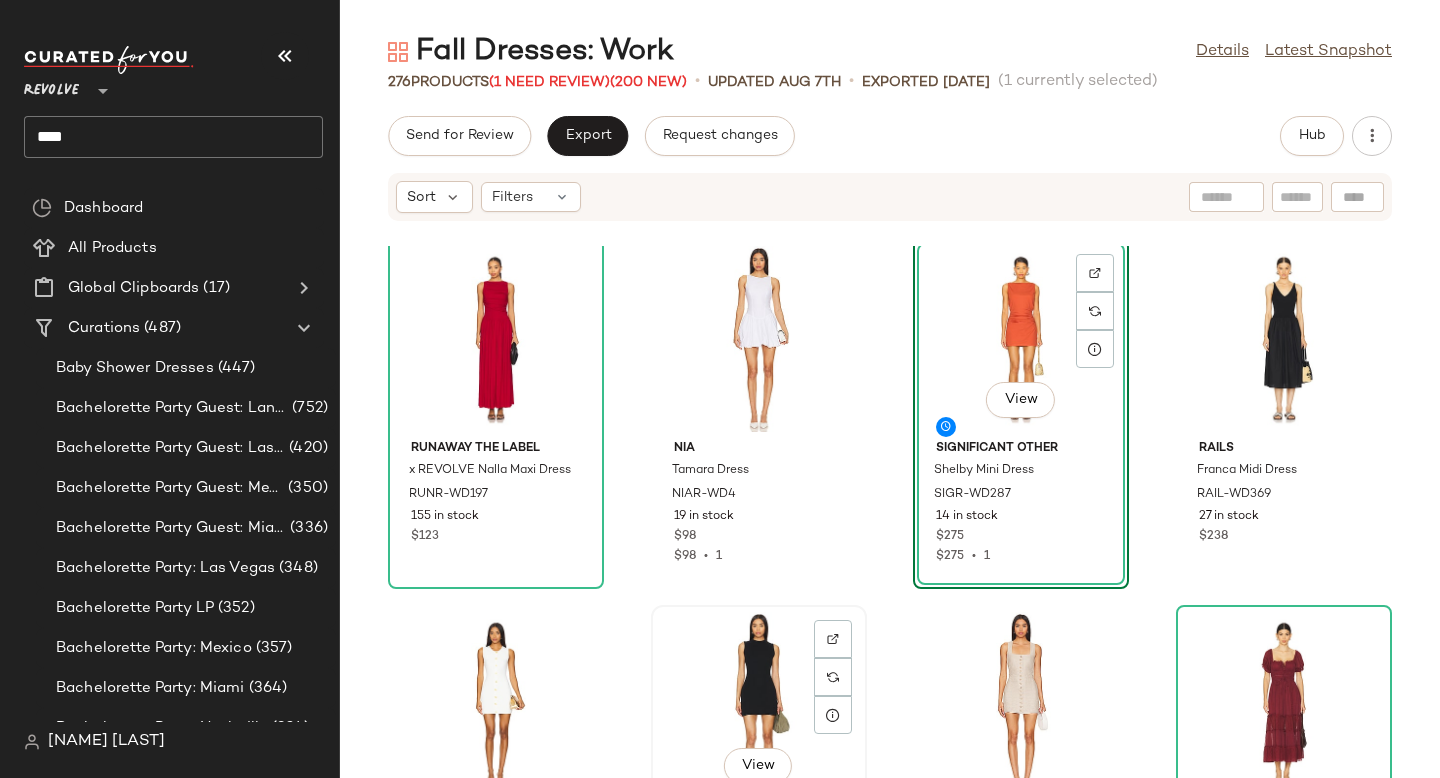 click on "View" 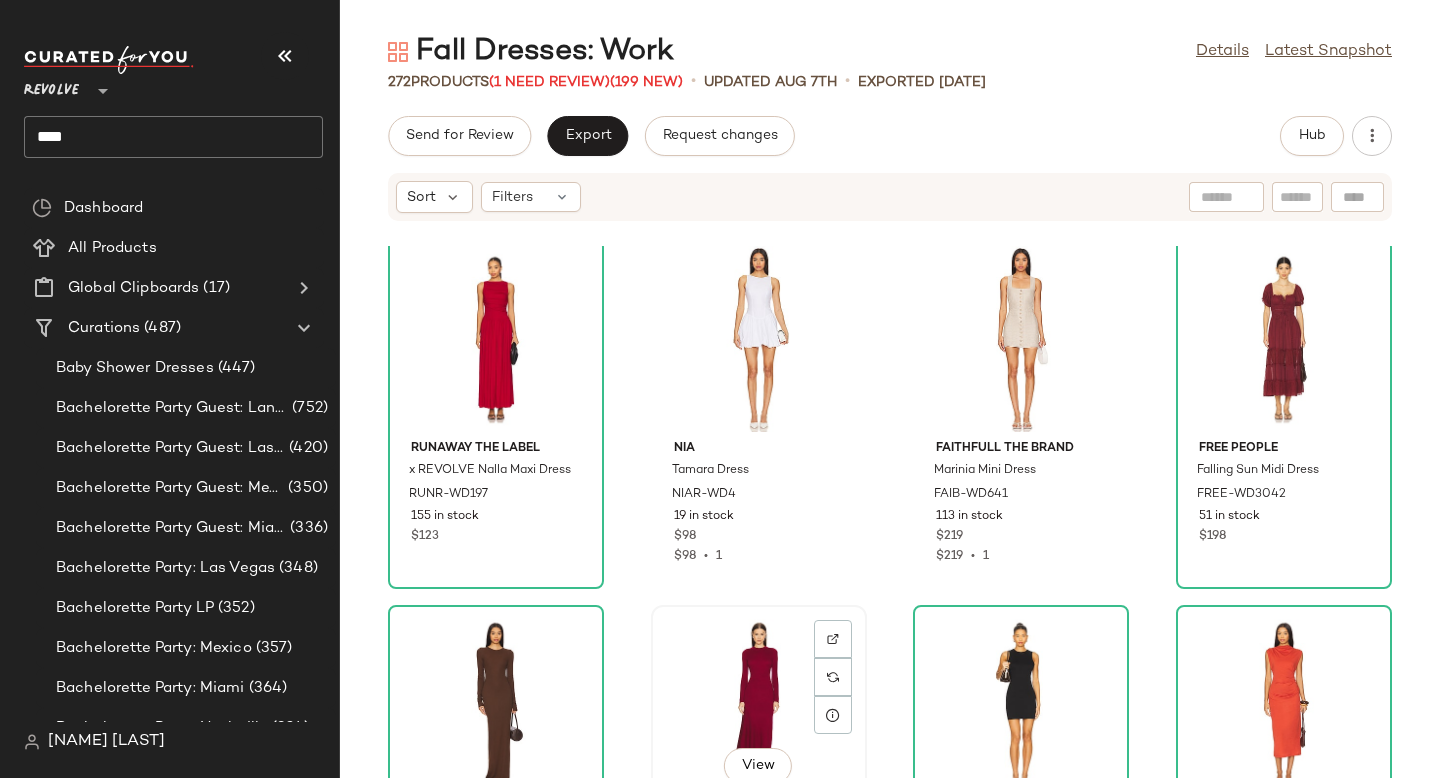 scroll, scrollTop: 23865, scrollLeft: 0, axis: vertical 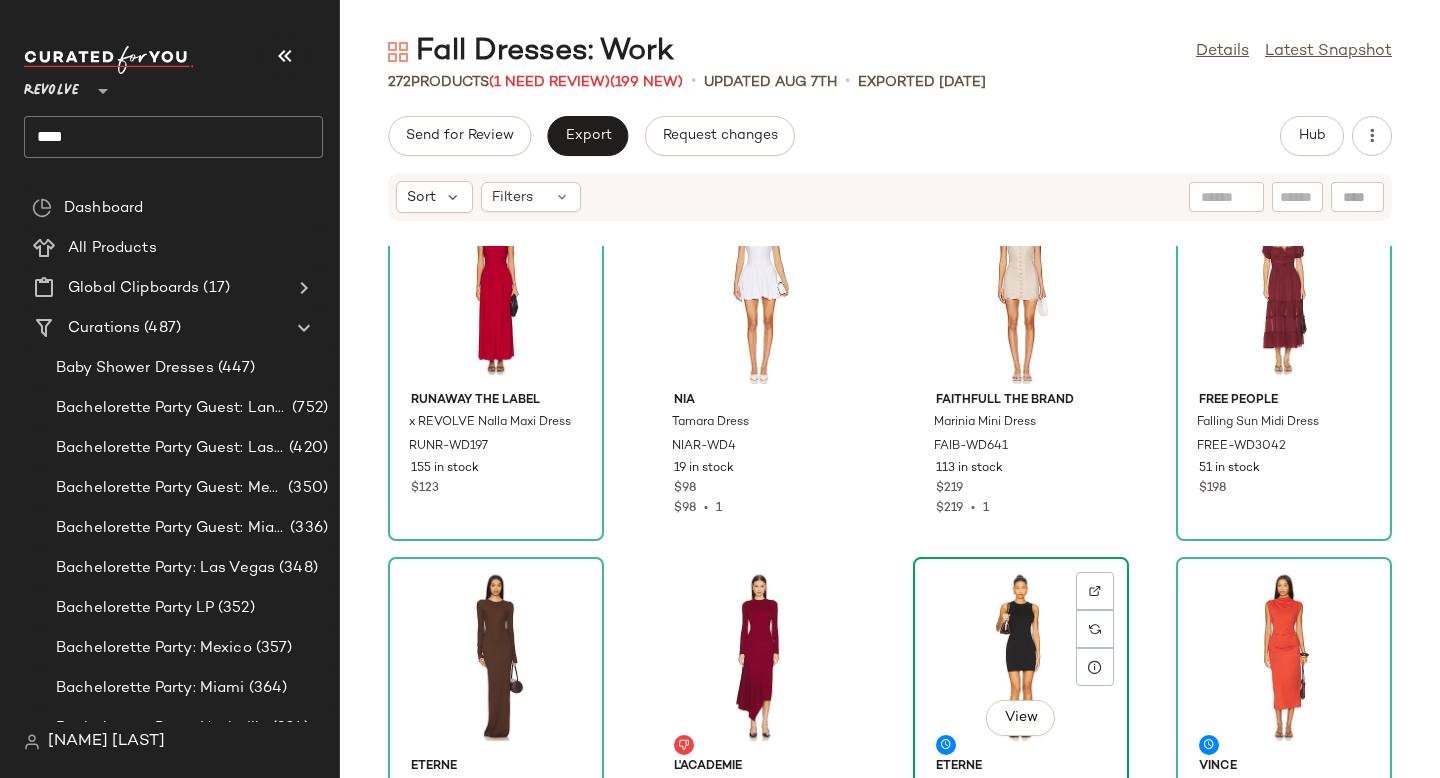 click on "View" 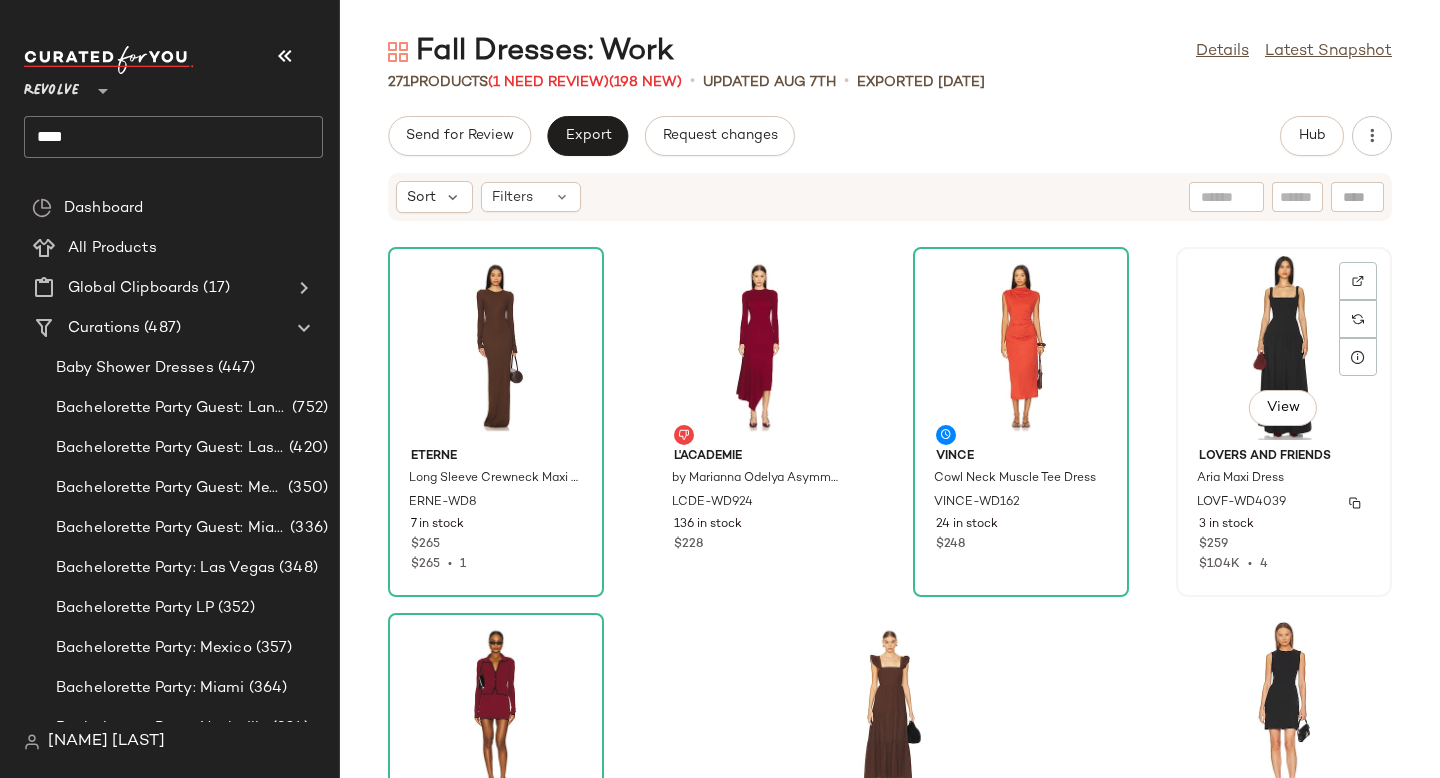 scroll, scrollTop: 24188, scrollLeft: 0, axis: vertical 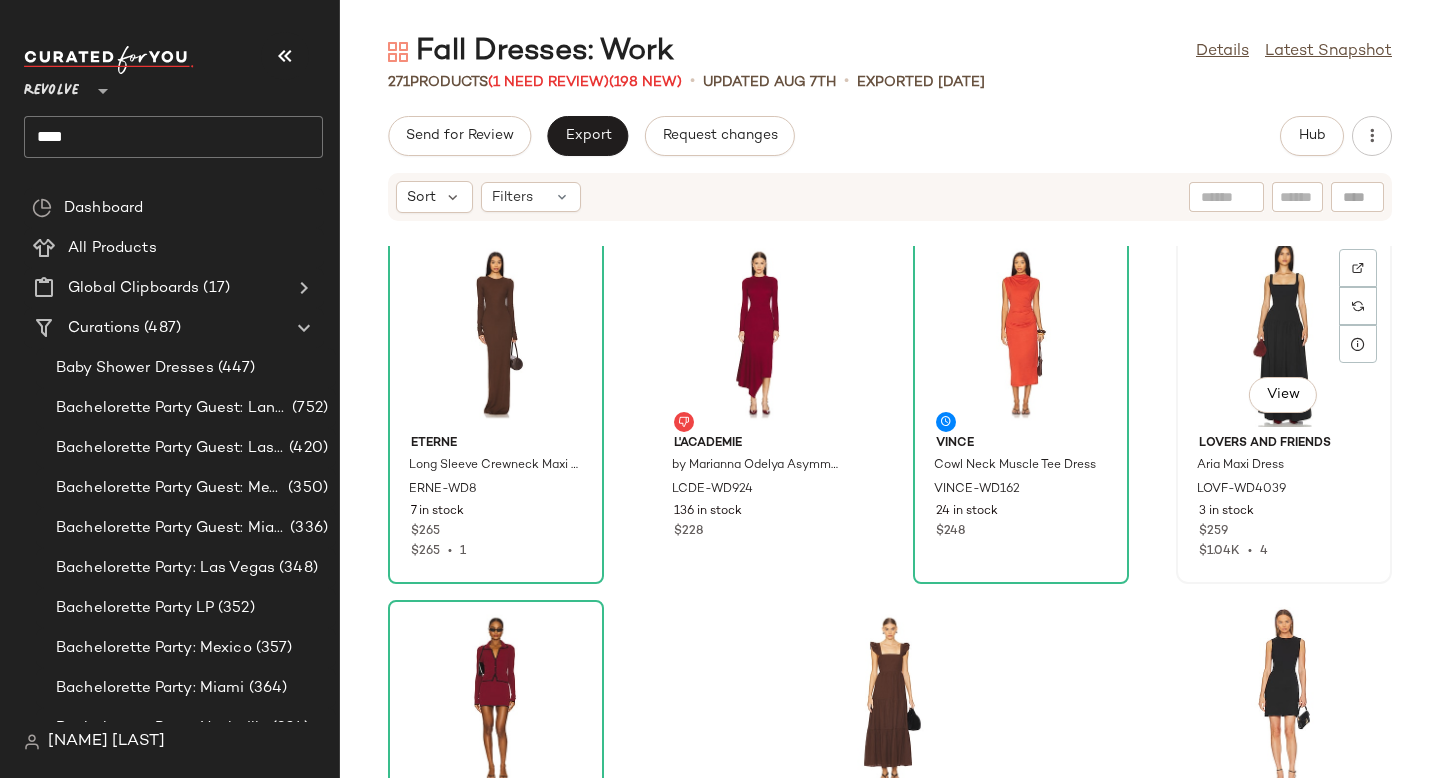 click on "View" 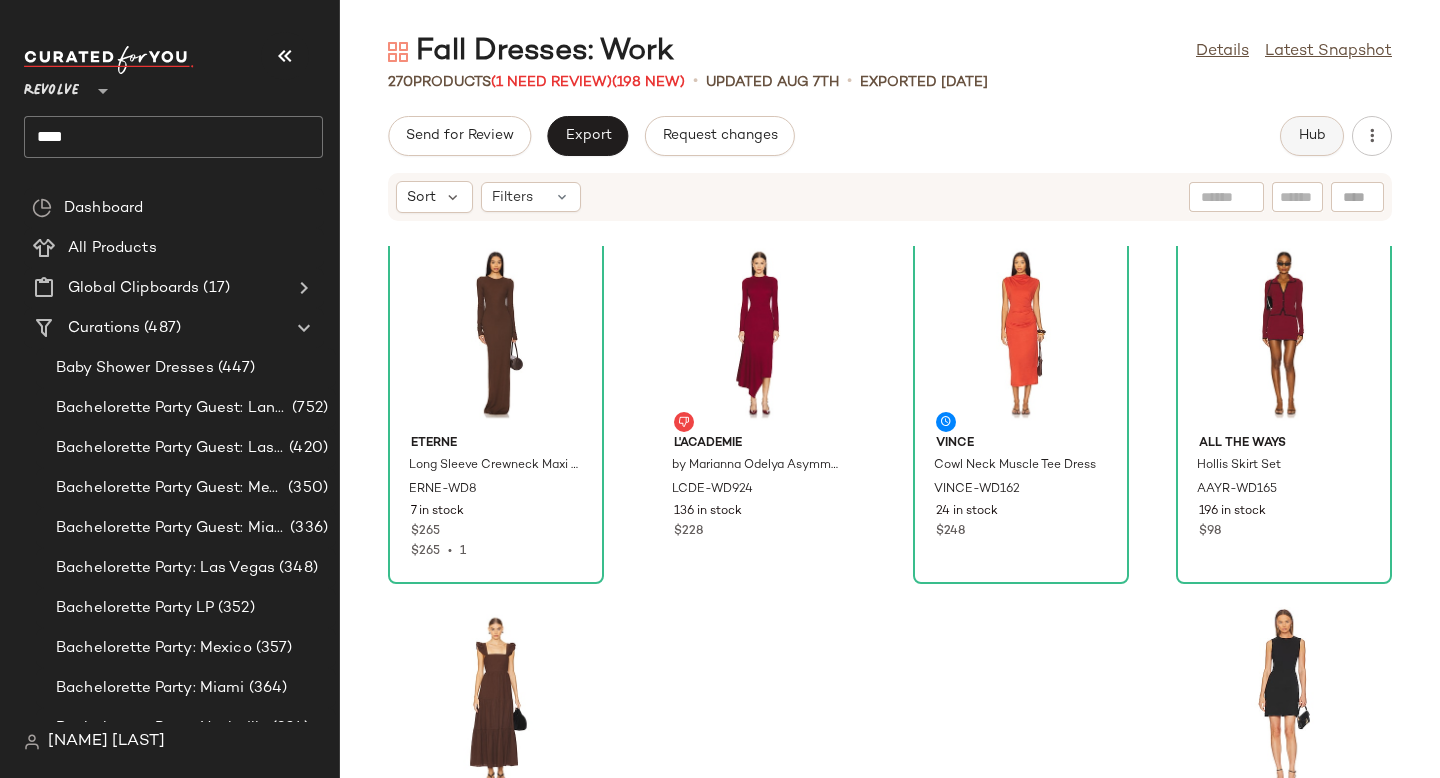 click on "Hub" 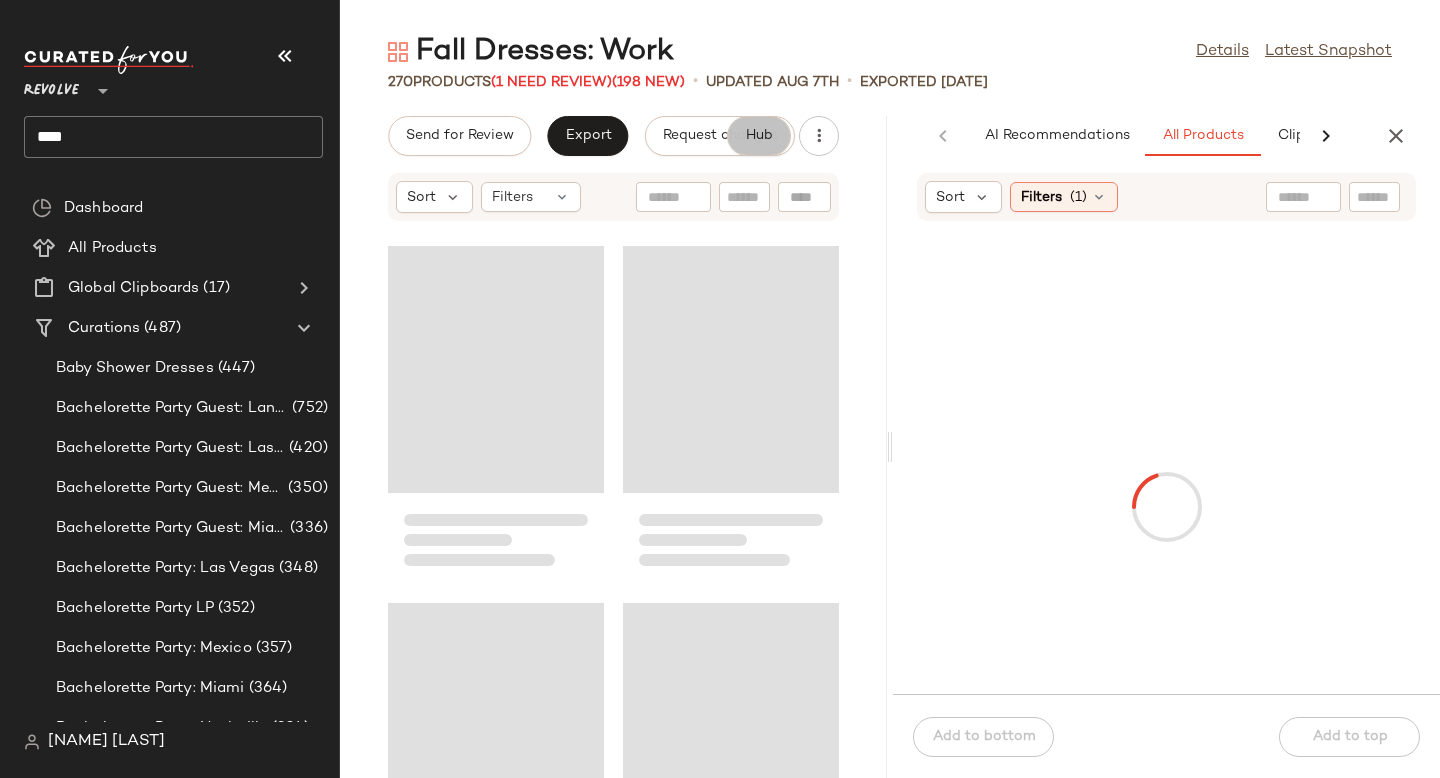 scroll, scrollTop: 24360, scrollLeft: 0, axis: vertical 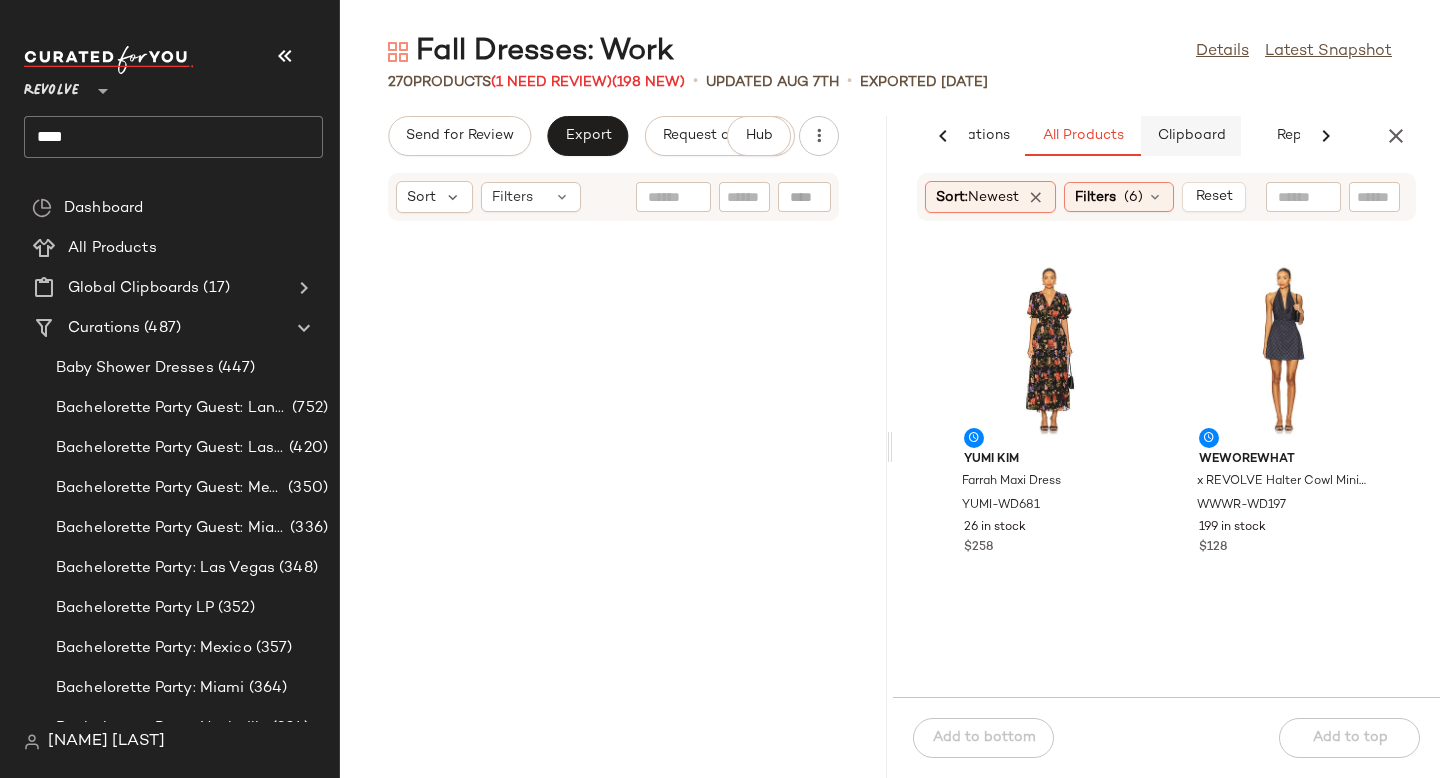 click on "Clipboard" at bounding box center [1191, 136] 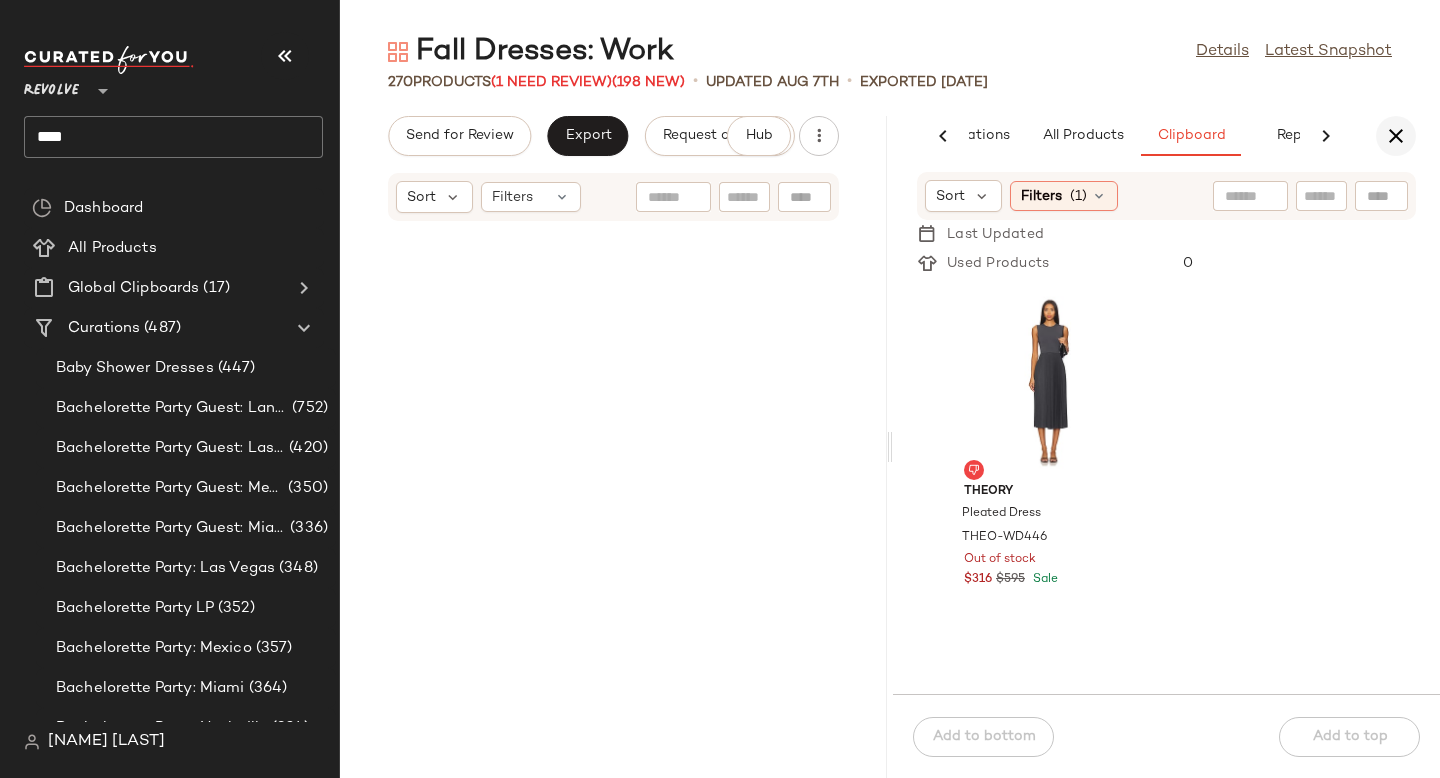 click at bounding box center [1396, 136] 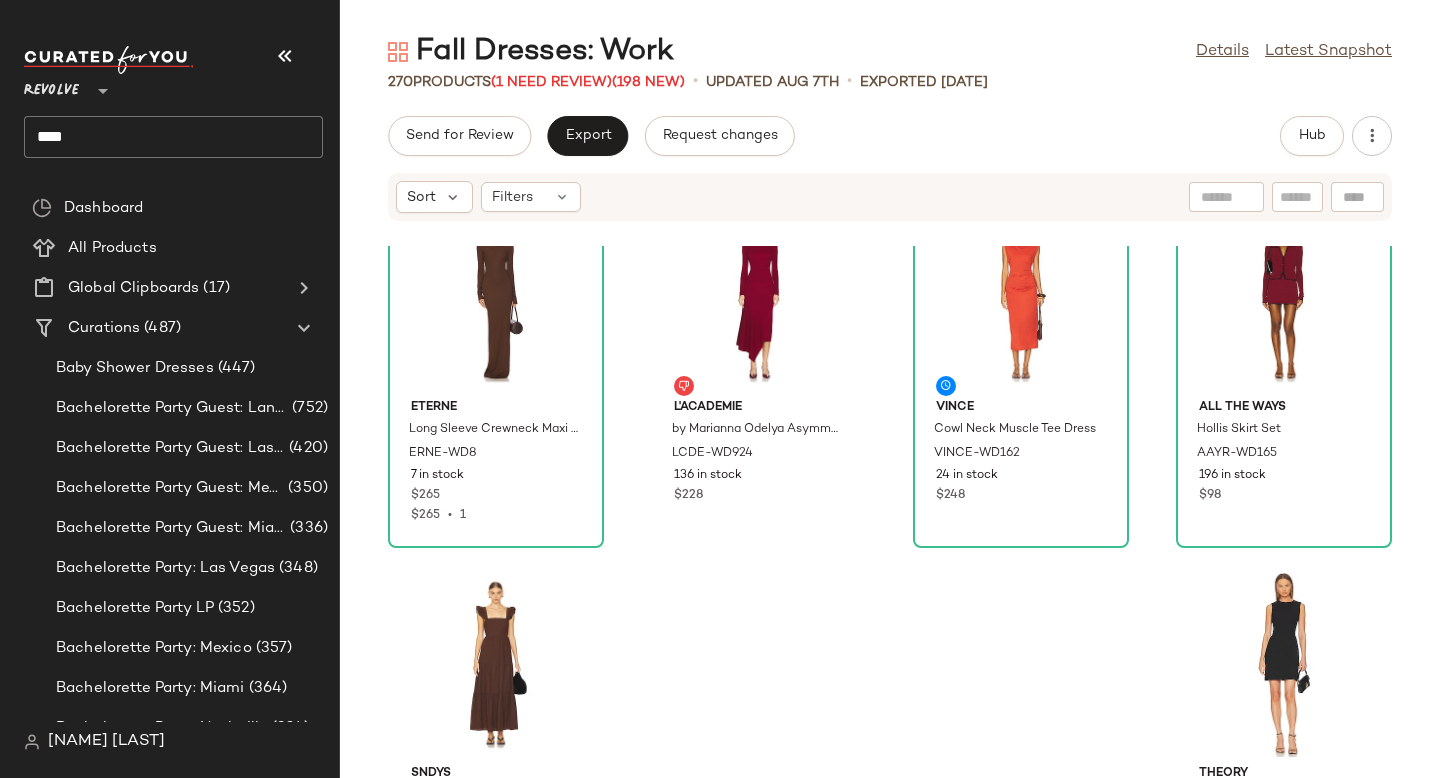 scroll, scrollTop: 24357, scrollLeft: 0, axis: vertical 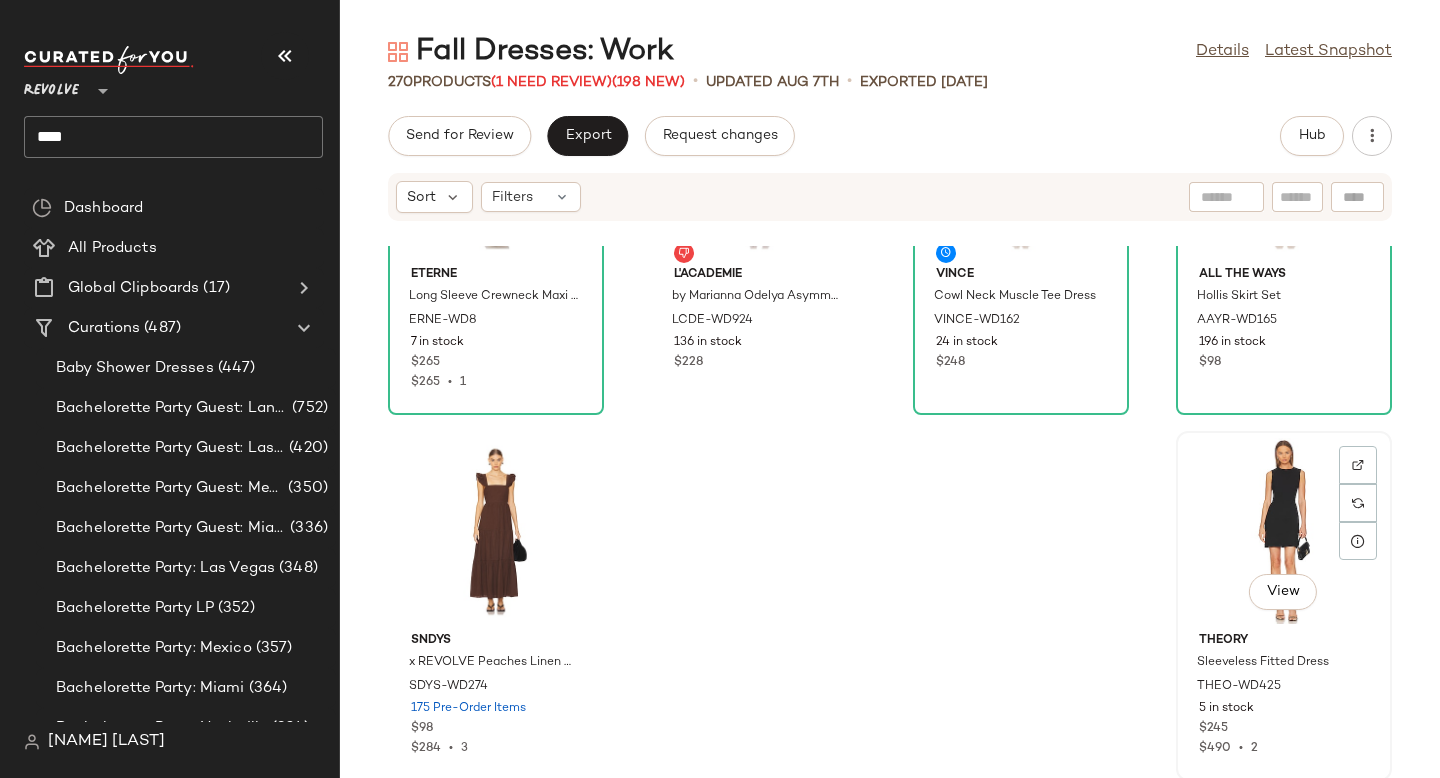 click on "View" 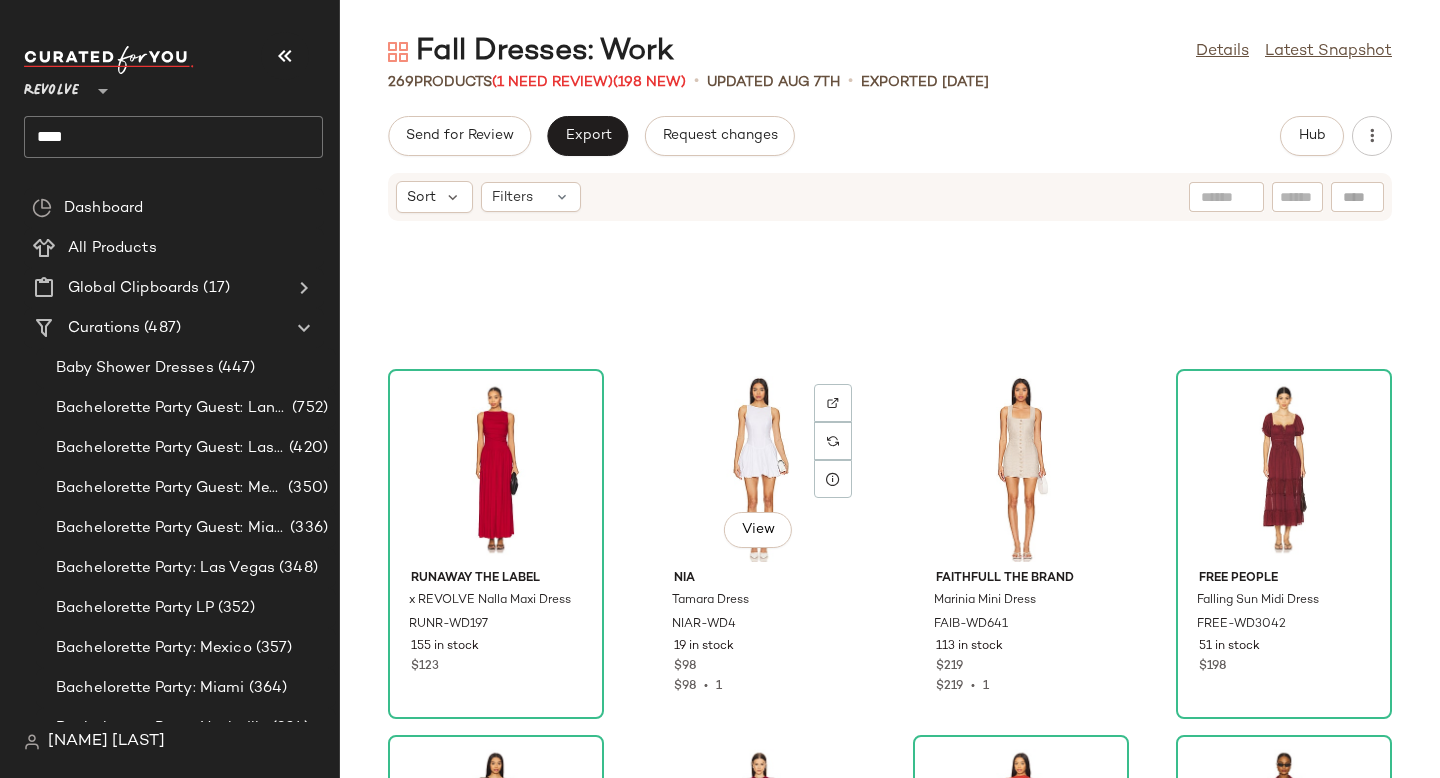 scroll, scrollTop: 23682, scrollLeft: 0, axis: vertical 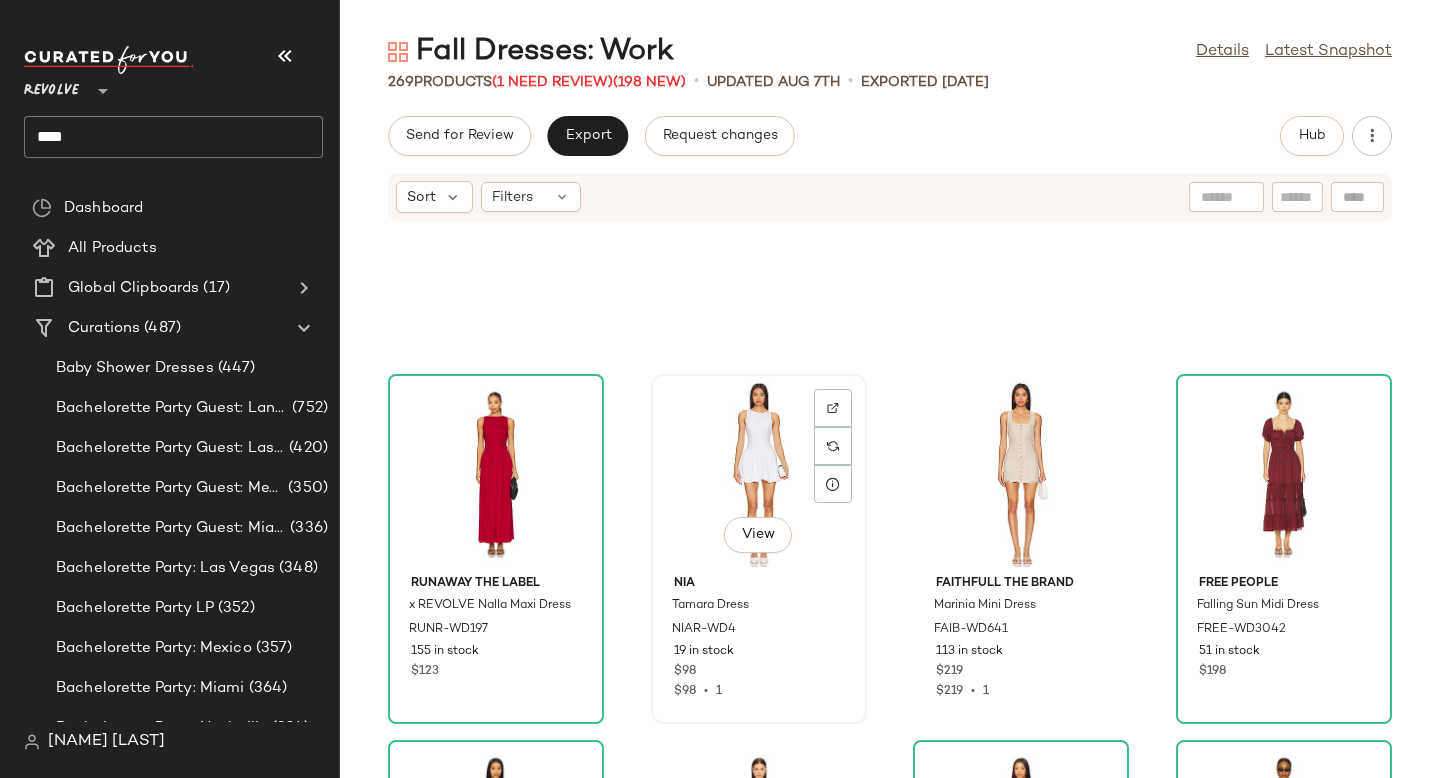 click on "View" 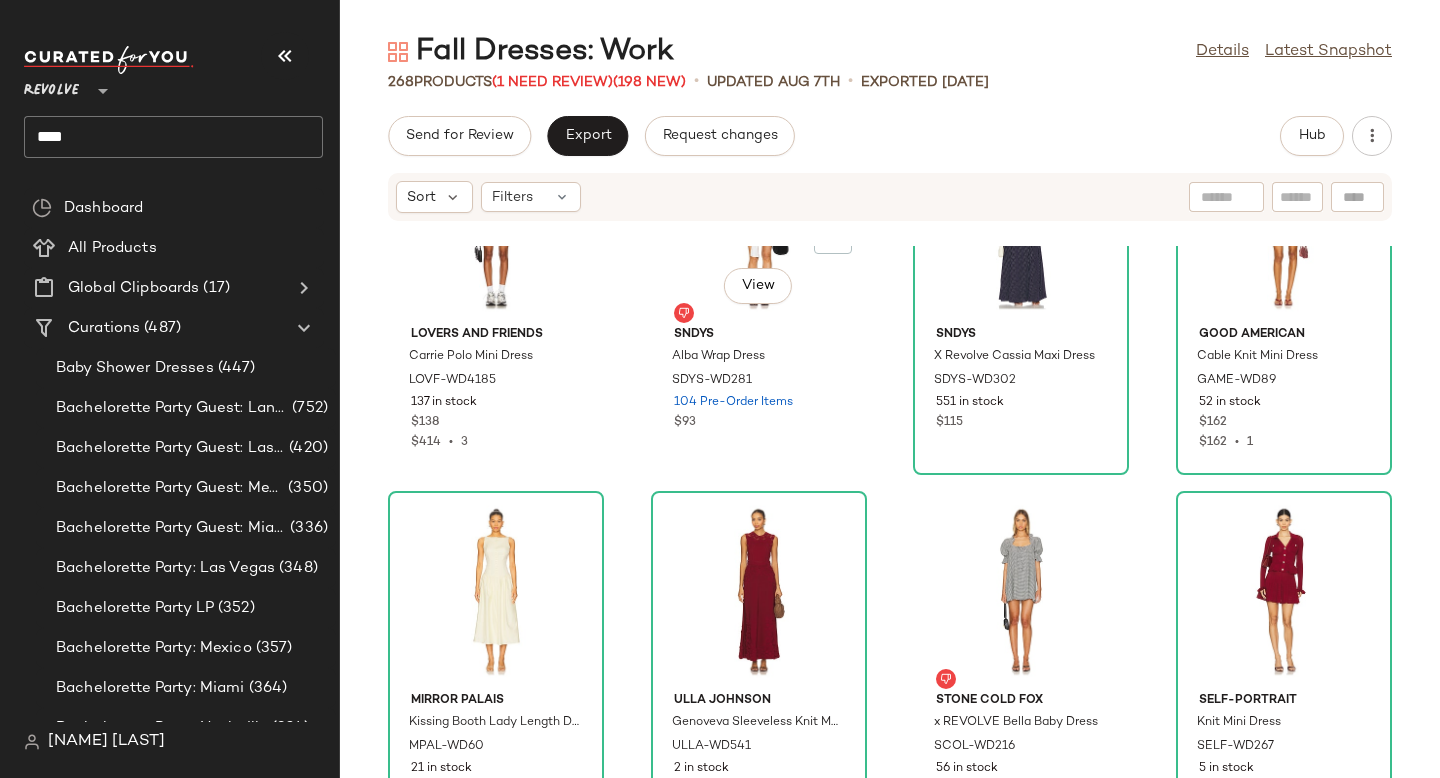 scroll, scrollTop: 21724, scrollLeft: 0, axis: vertical 